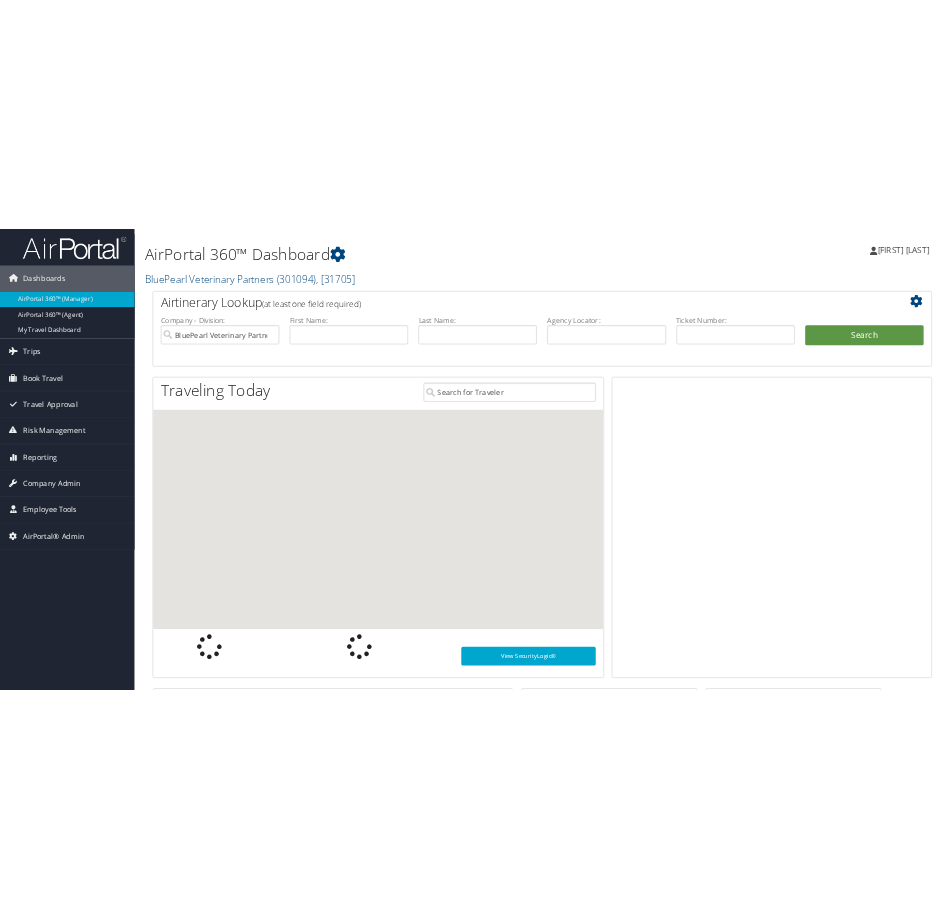 scroll, scrollTop: 0, scrollLeft: 0, axis: both 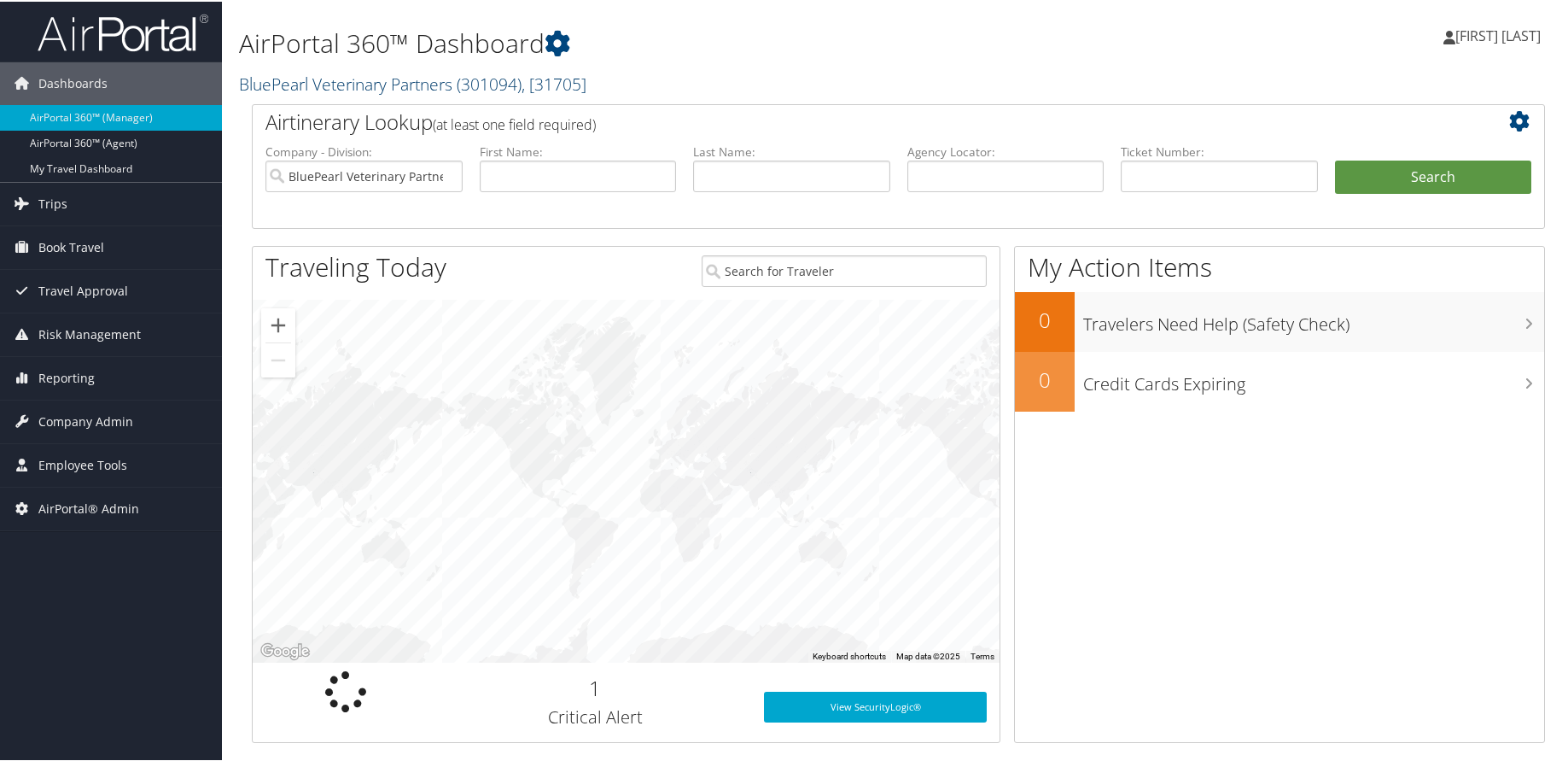 click on "BluePearl Veterinary Partners   ( 301094 )  , [ 31705 ]" at bounding box center [412, 82] 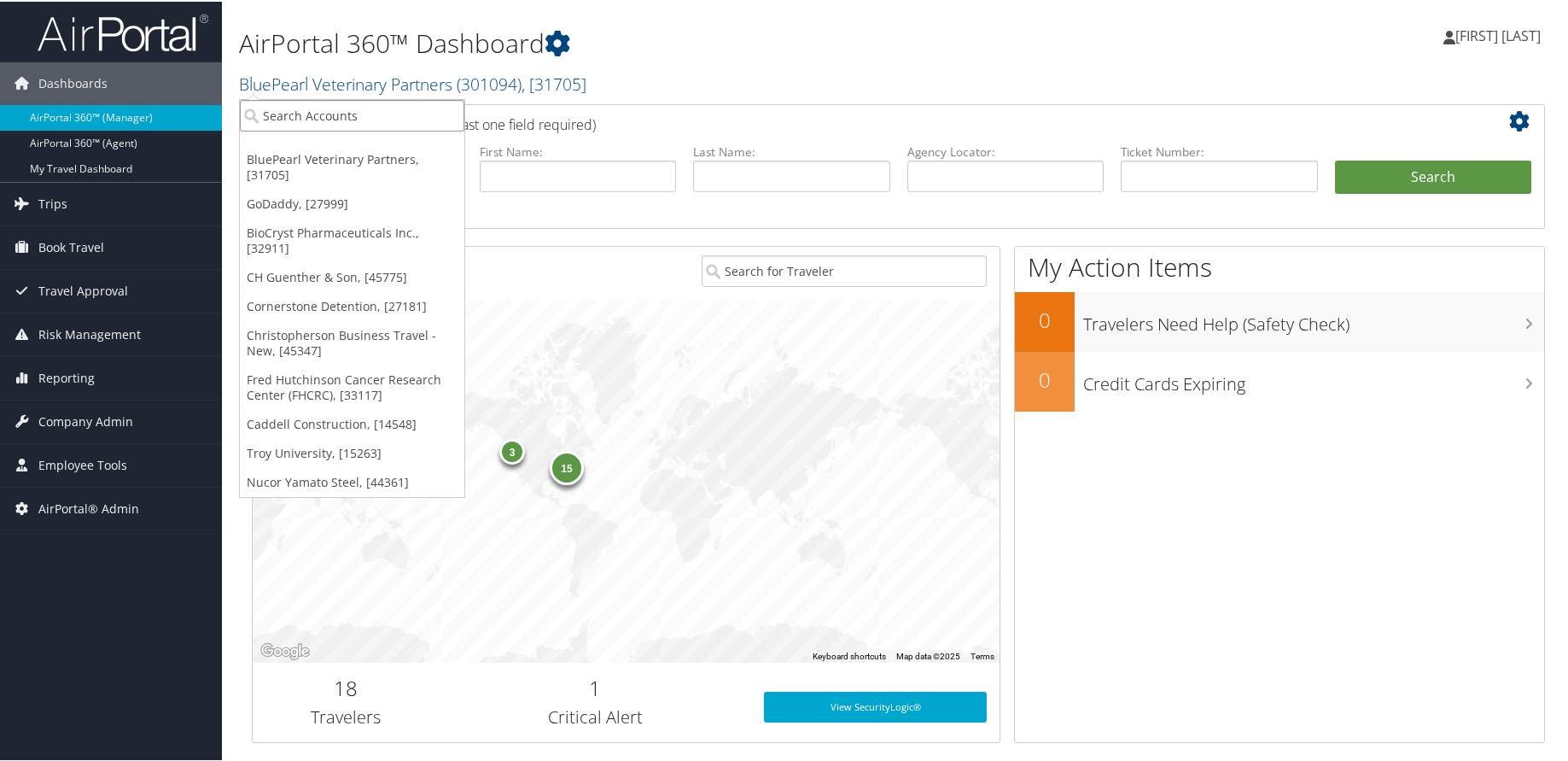 click at bounding box center (352, 114) 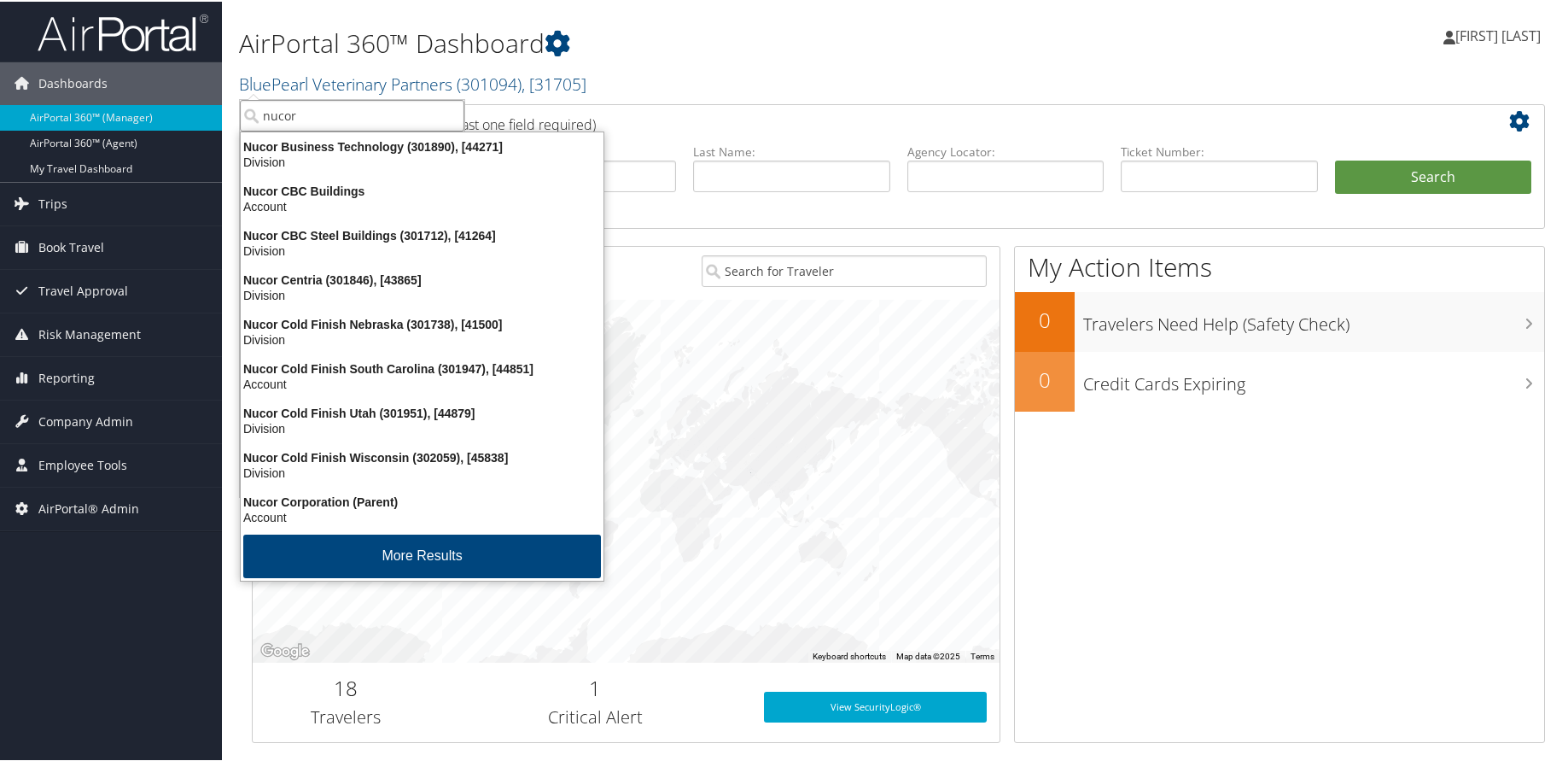 type on "nucor" 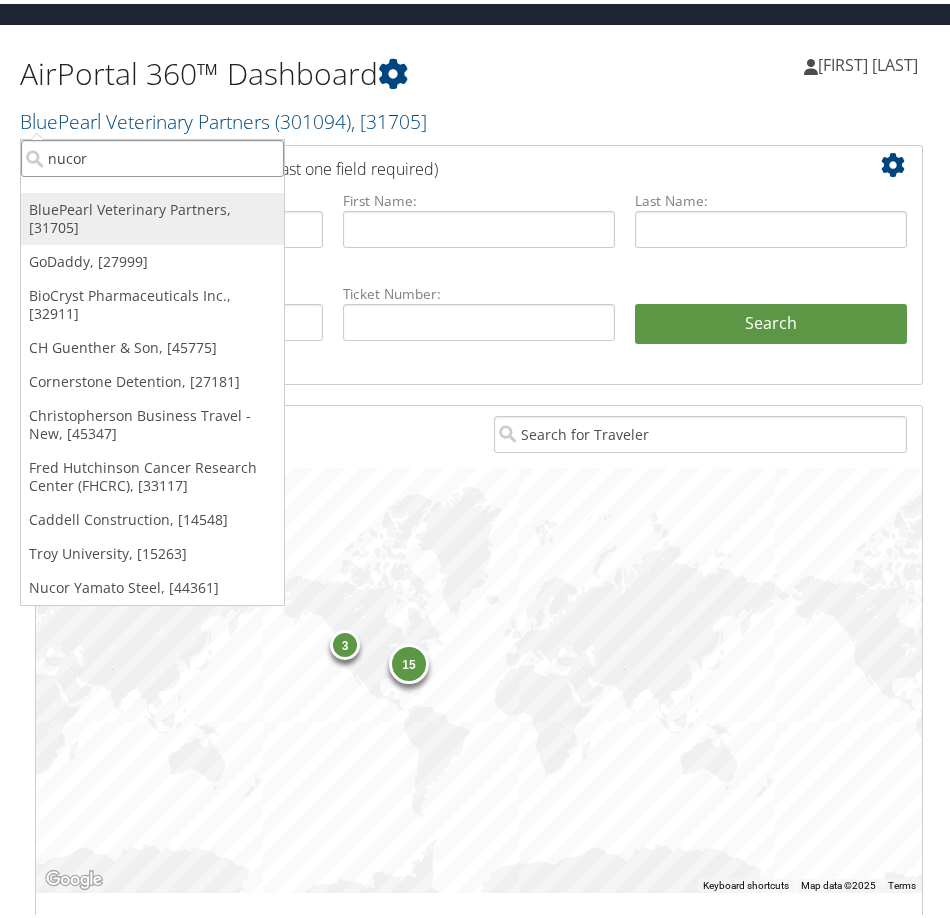 scroll, scrollTop: 0, scrollLeft: 0, axis: both 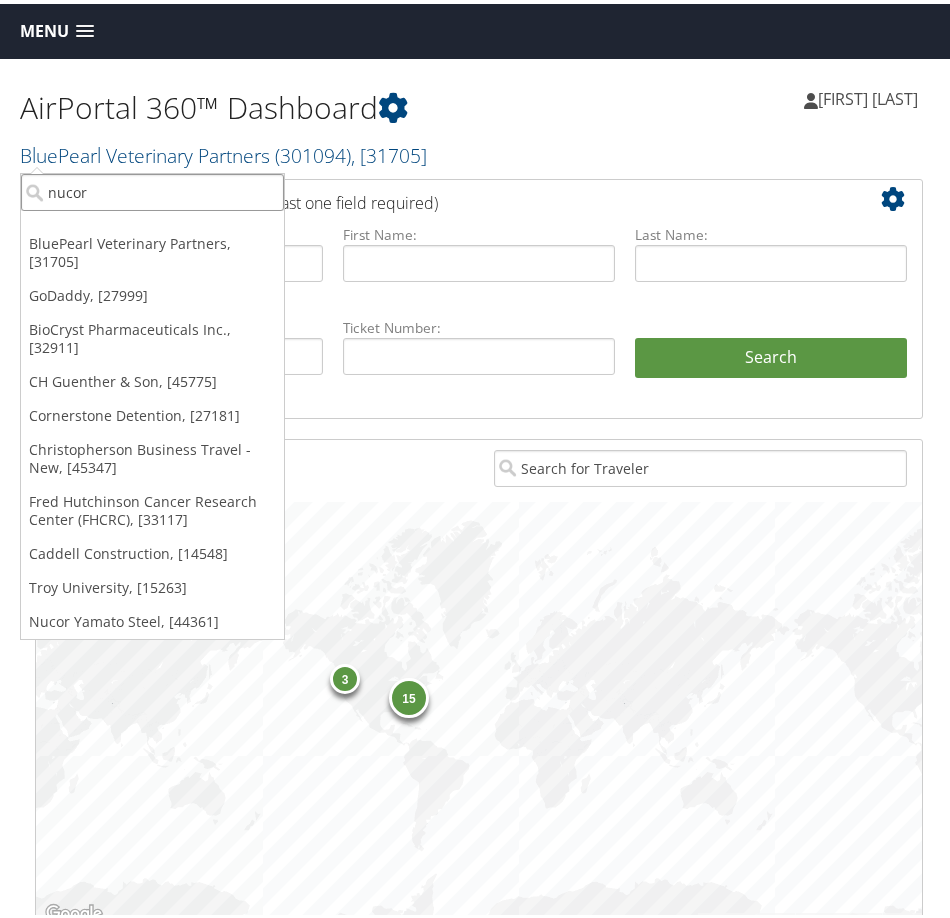 click on "nucor" at bounding box center (152, 188) 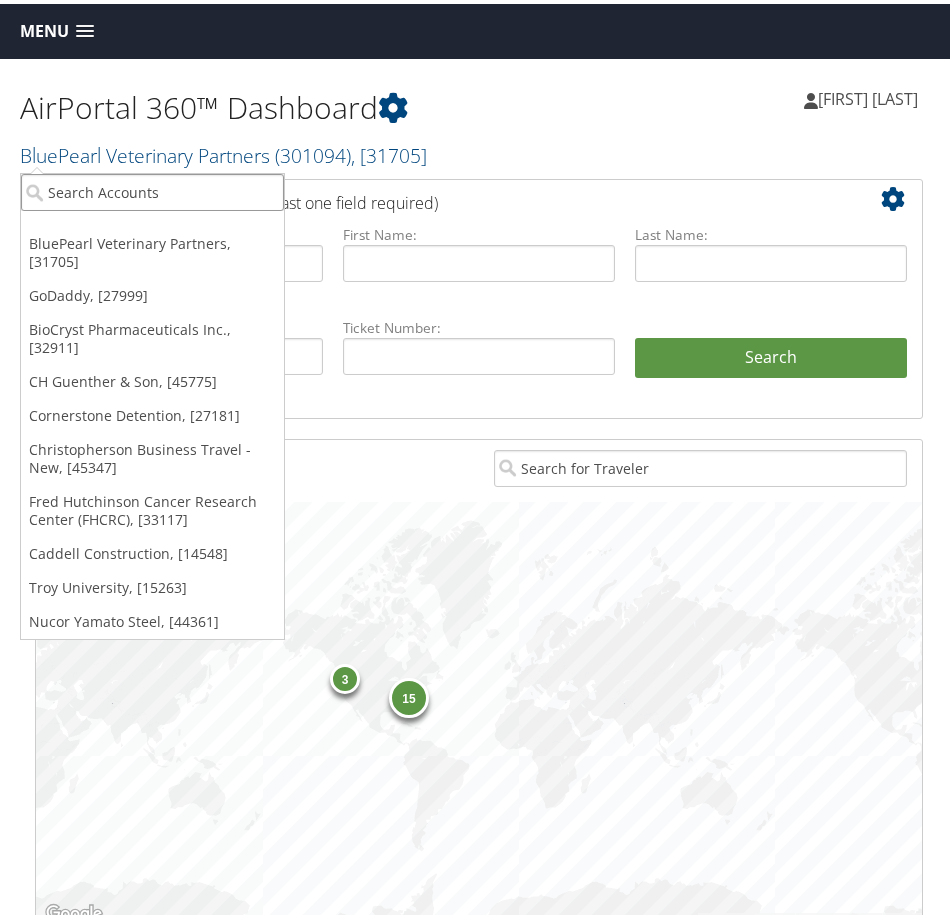 click at bounding box center (152, 188) 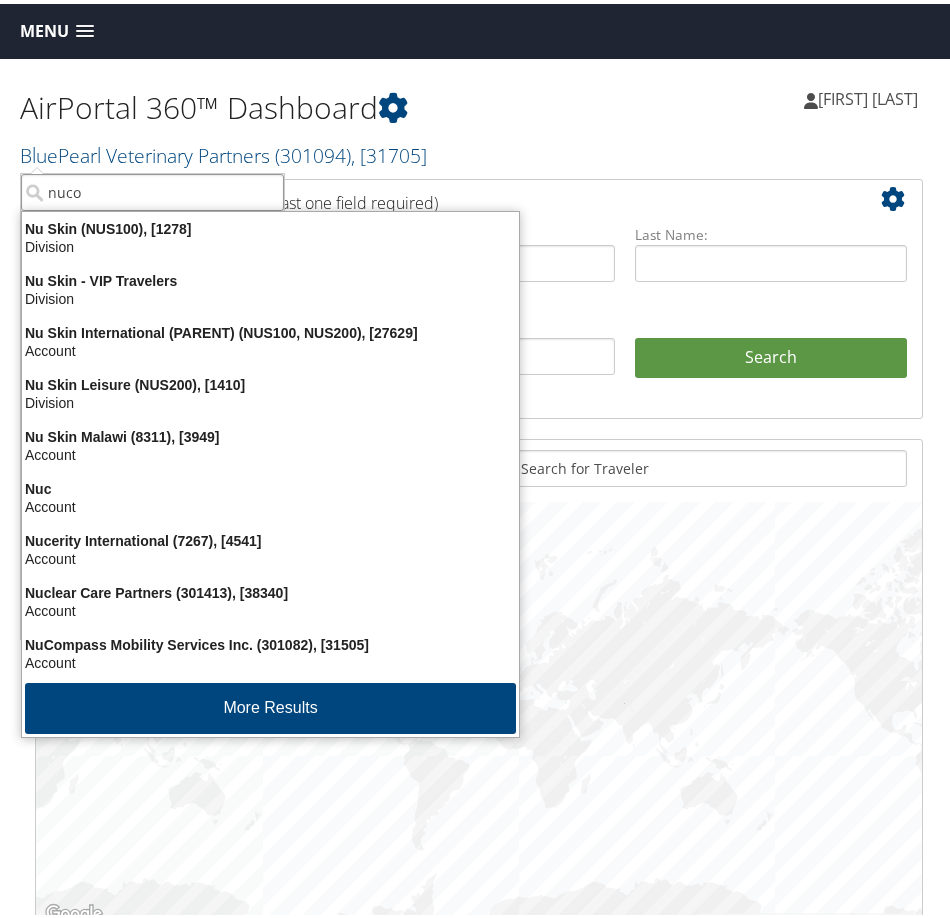 type on "nucor" 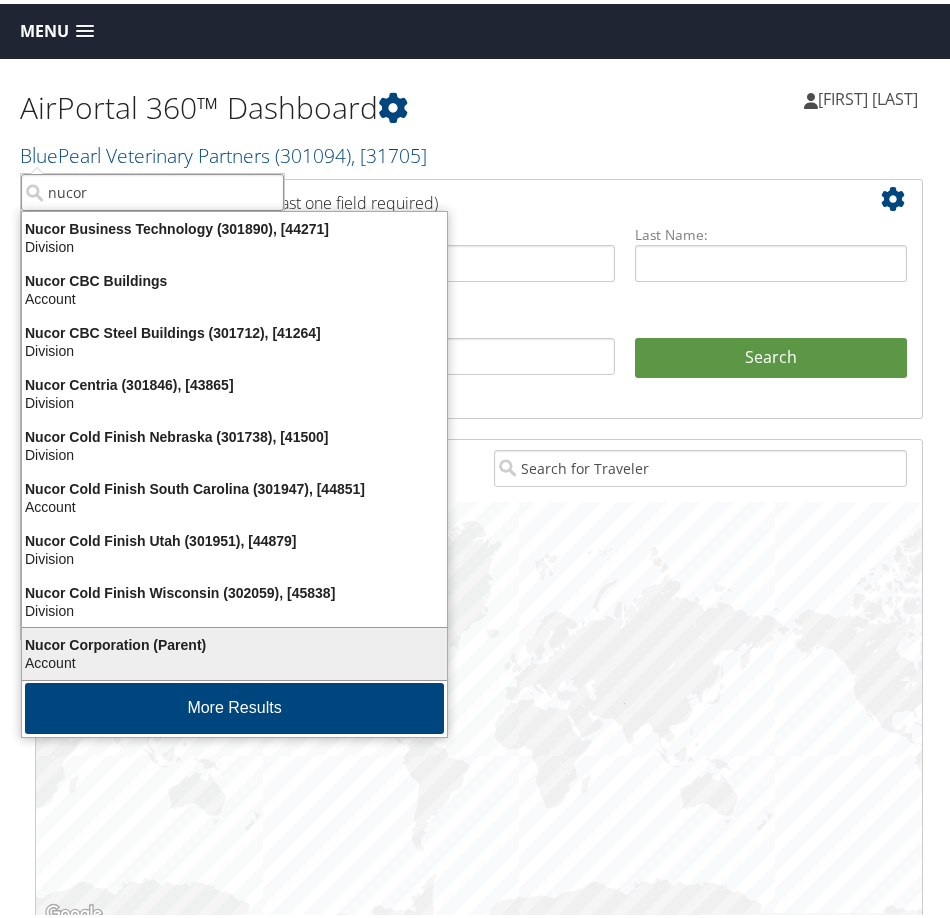 click on "Nucor Corporation (Parent)" at bounding box center [234, 641] 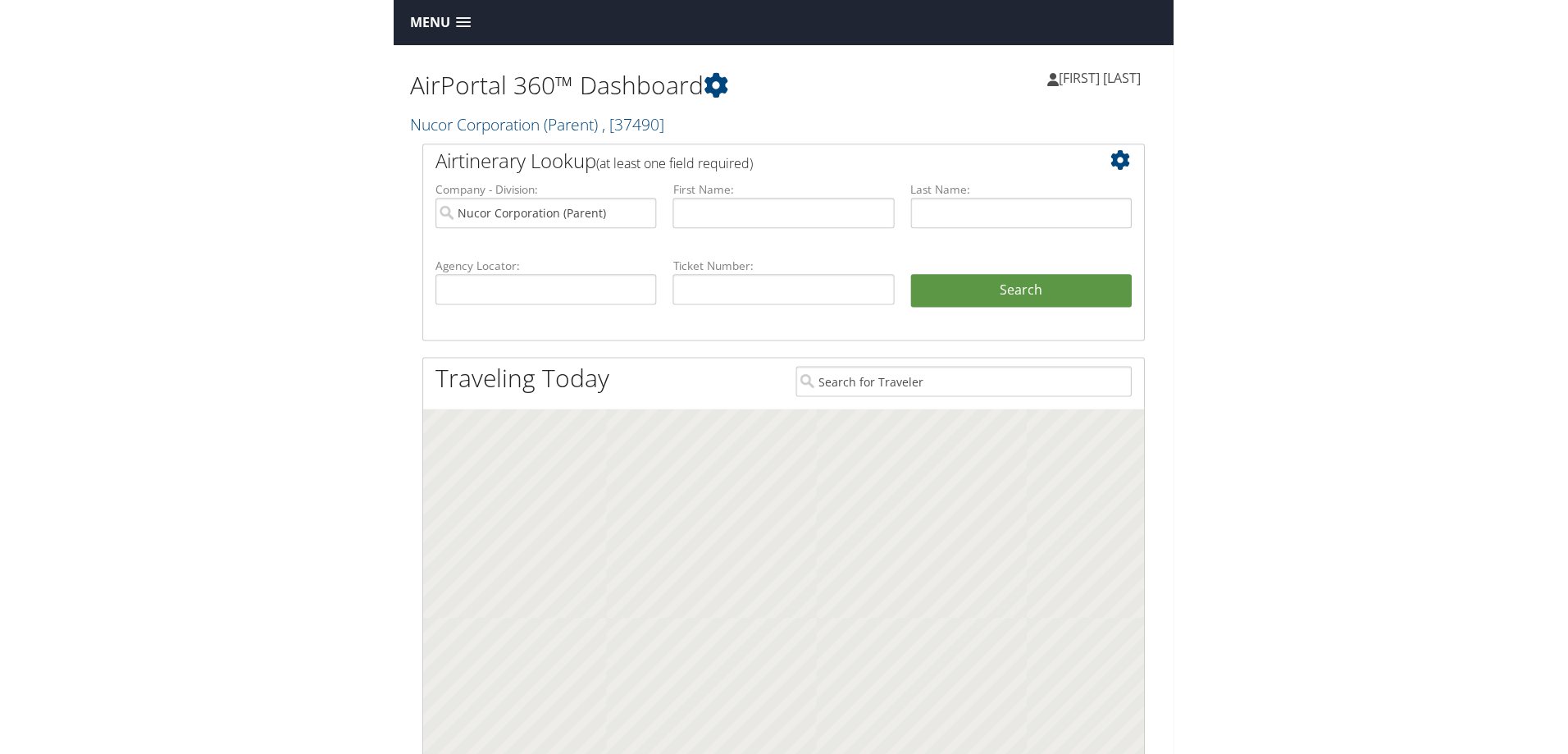 scroll, scrollTop: 0, scrollLeft: 0, axis: both 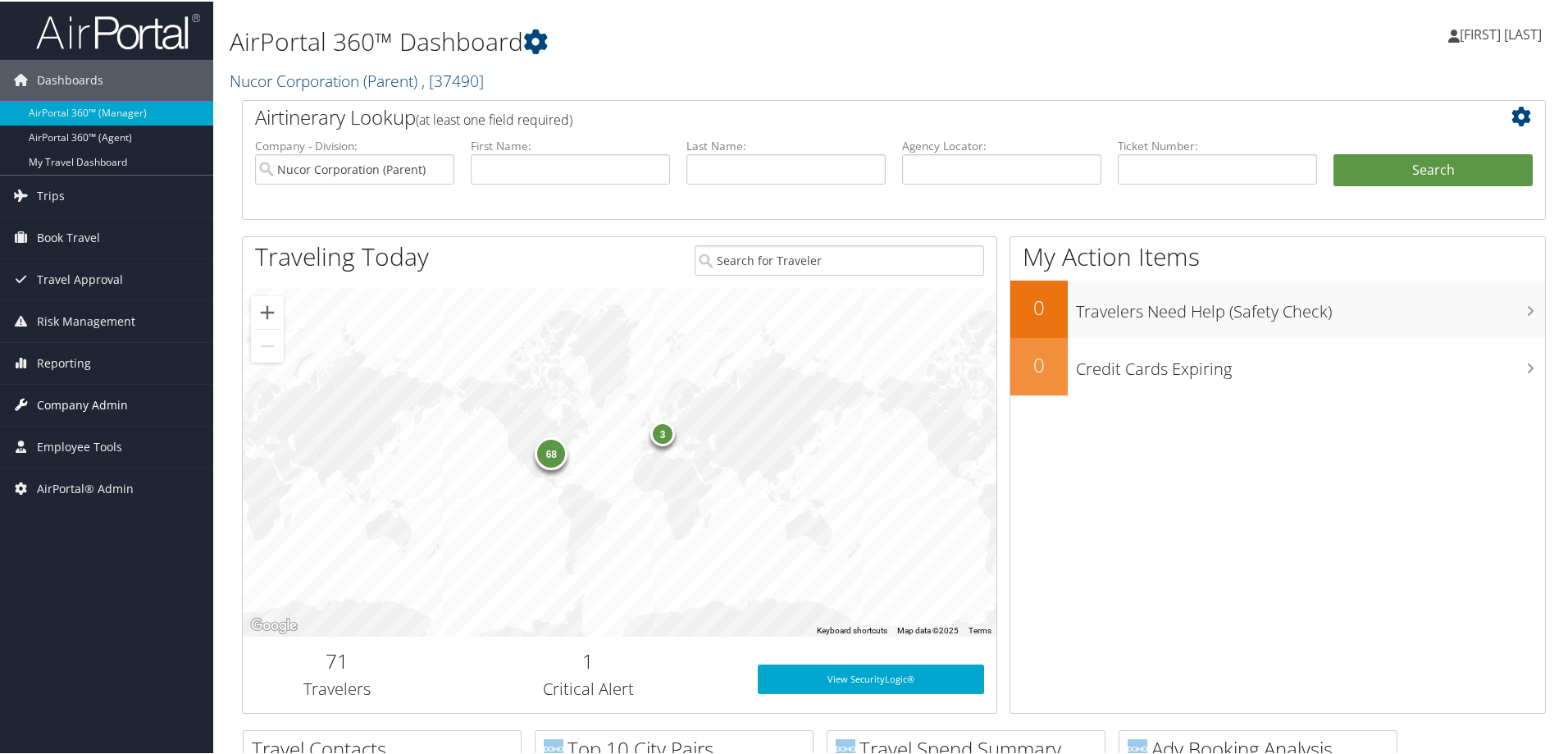 click on "Company Admin" at bounding box center (82, 404) 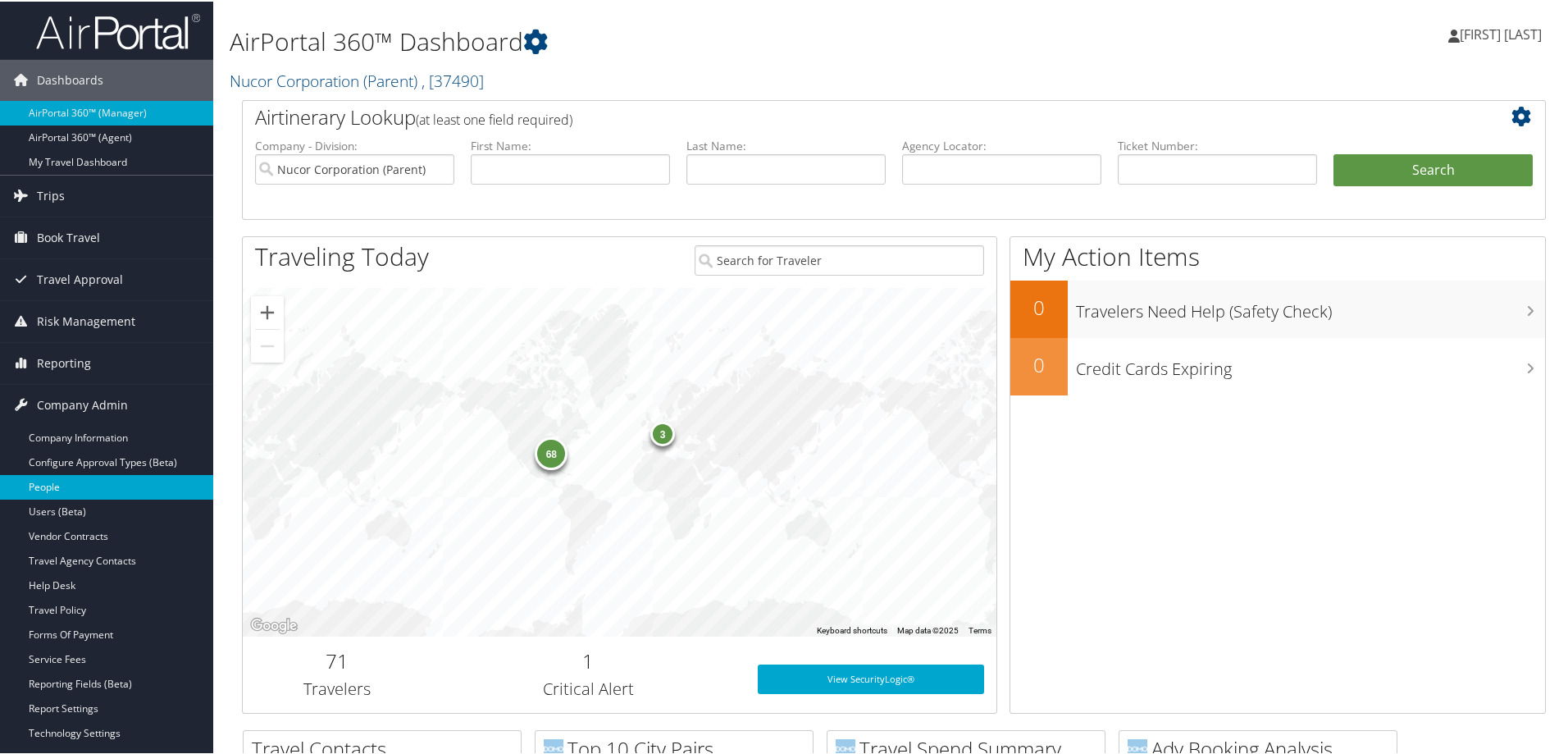 click on "People" at bounding box center (107, 486) 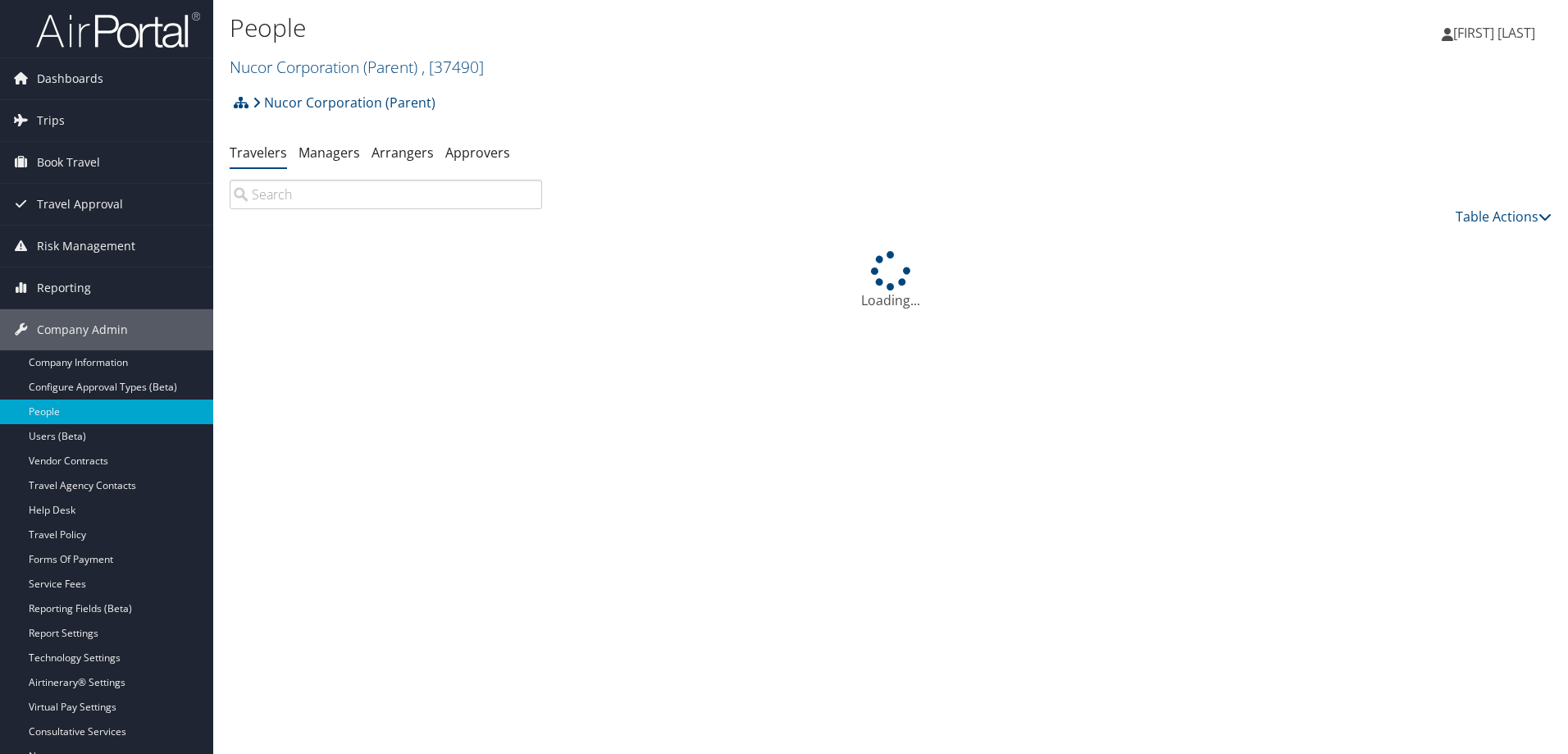 scroll, scrollTop: 0, scrollLeft: 0, axis: both 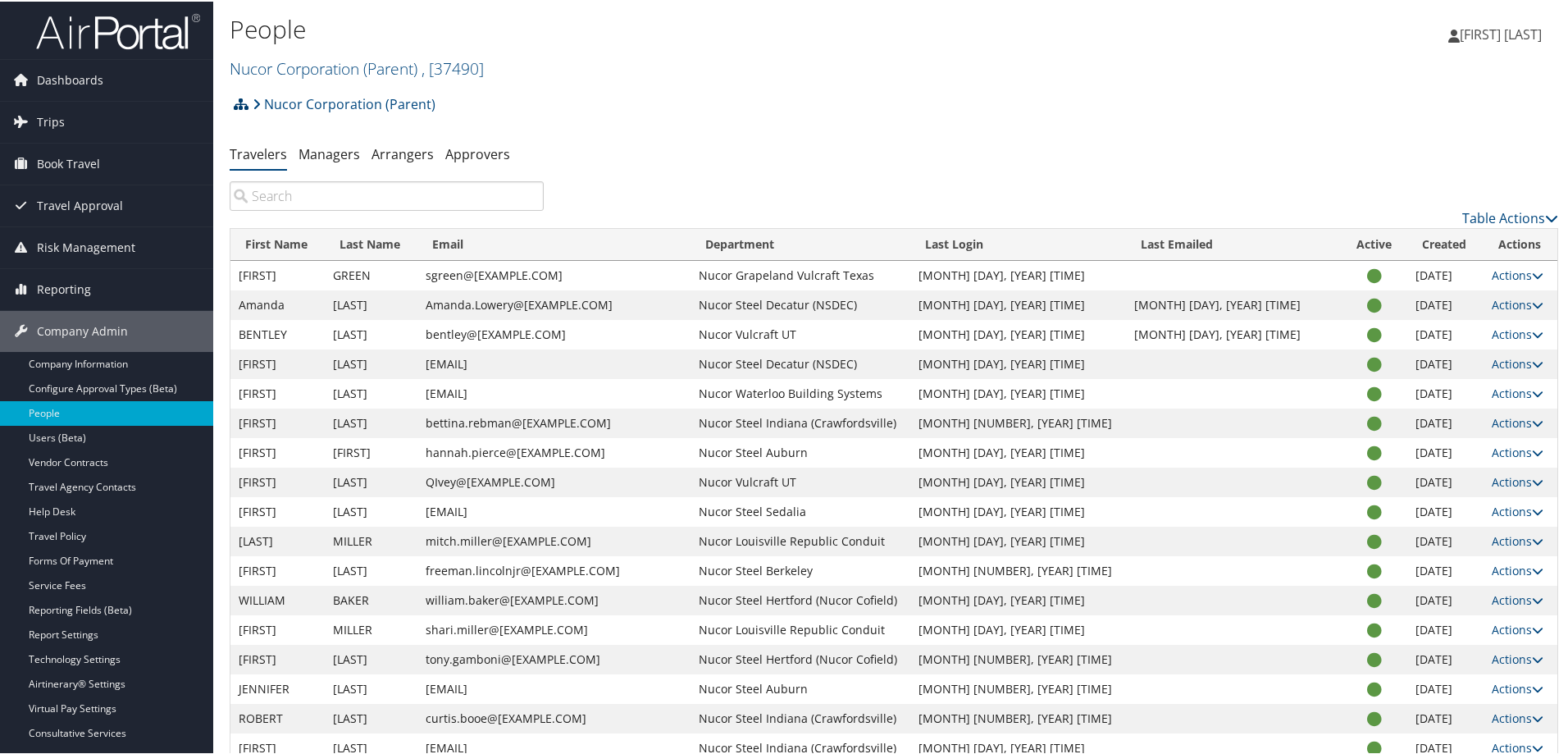 click at bounding box center [241, 103] 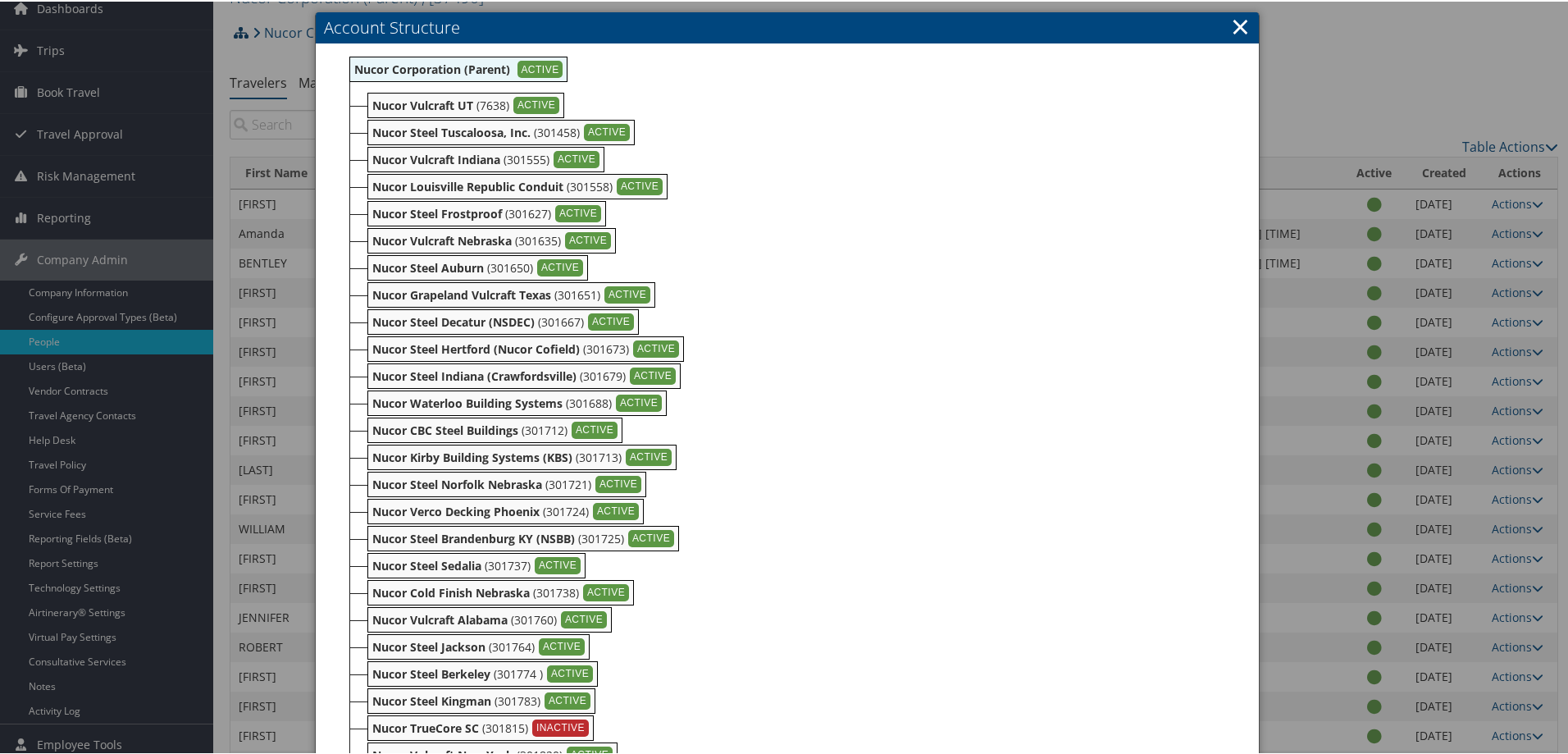 scroll, scrollTop: 0, scrollLeft: 0, axis: both 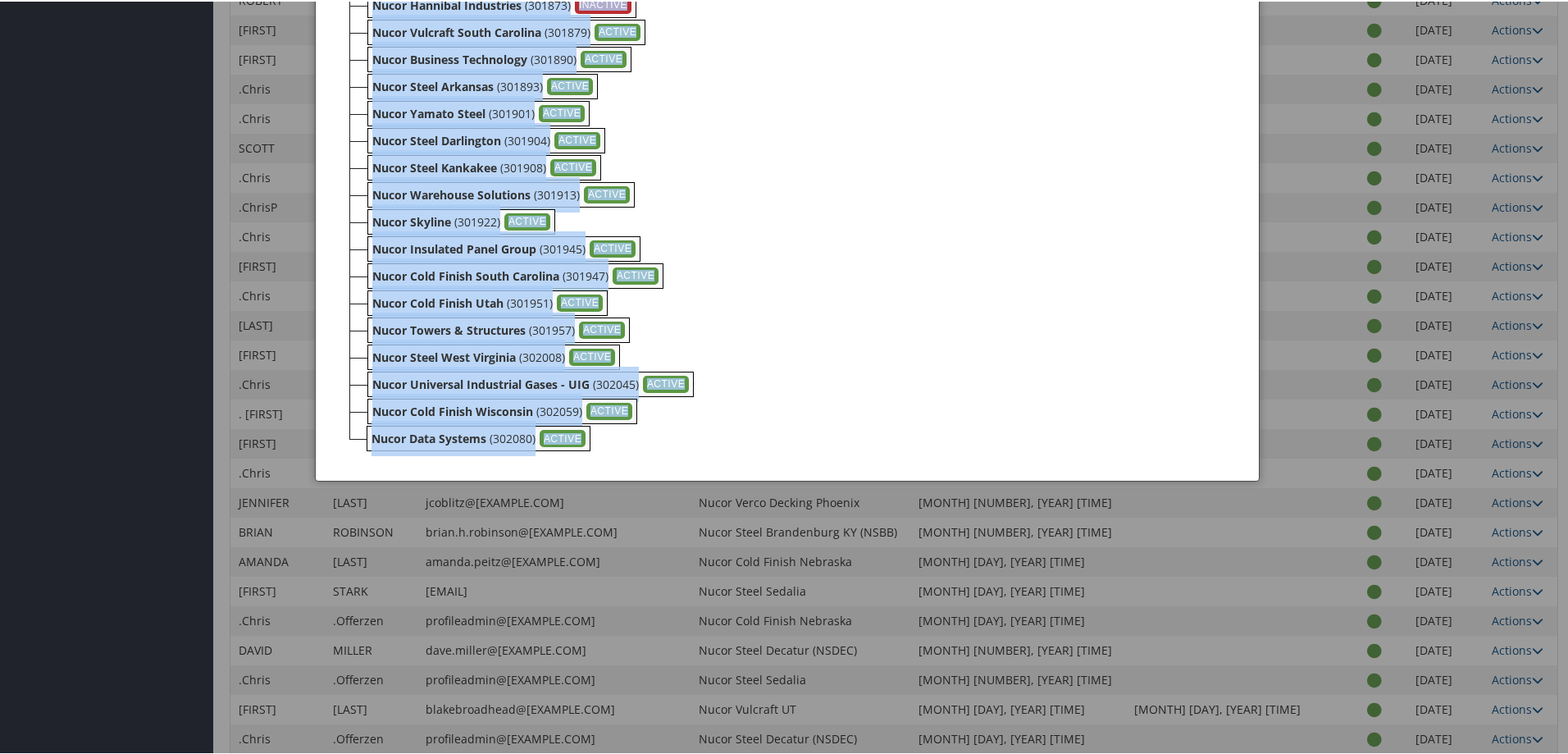drag, startPoint x: 374, startPoint y: 179, endPoint x: 779, endPoint y: 456, distance: 490.66689 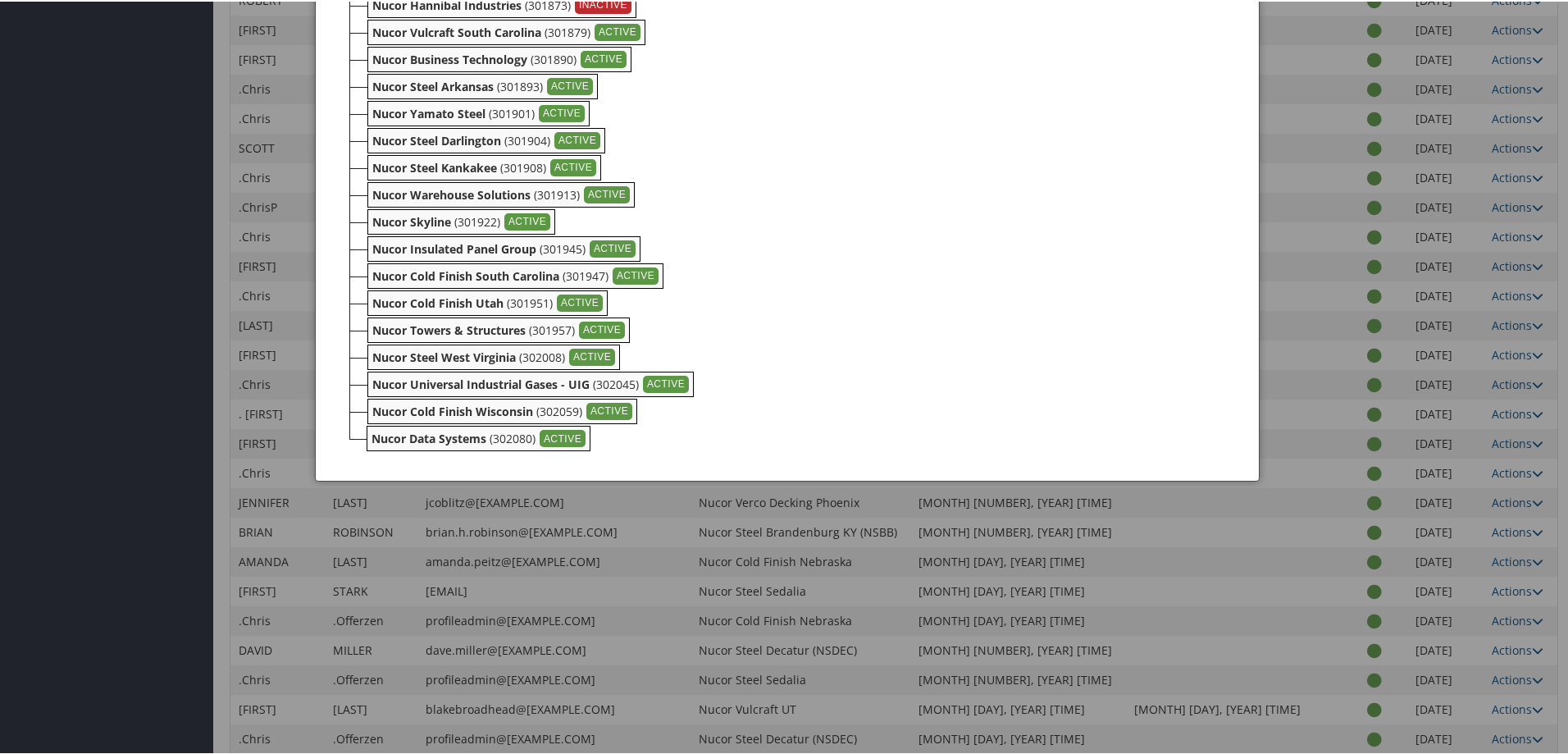 click on "Nucor Data Systems   (302080) ACTIVE     Create Child" at bounding box center [790, 436] 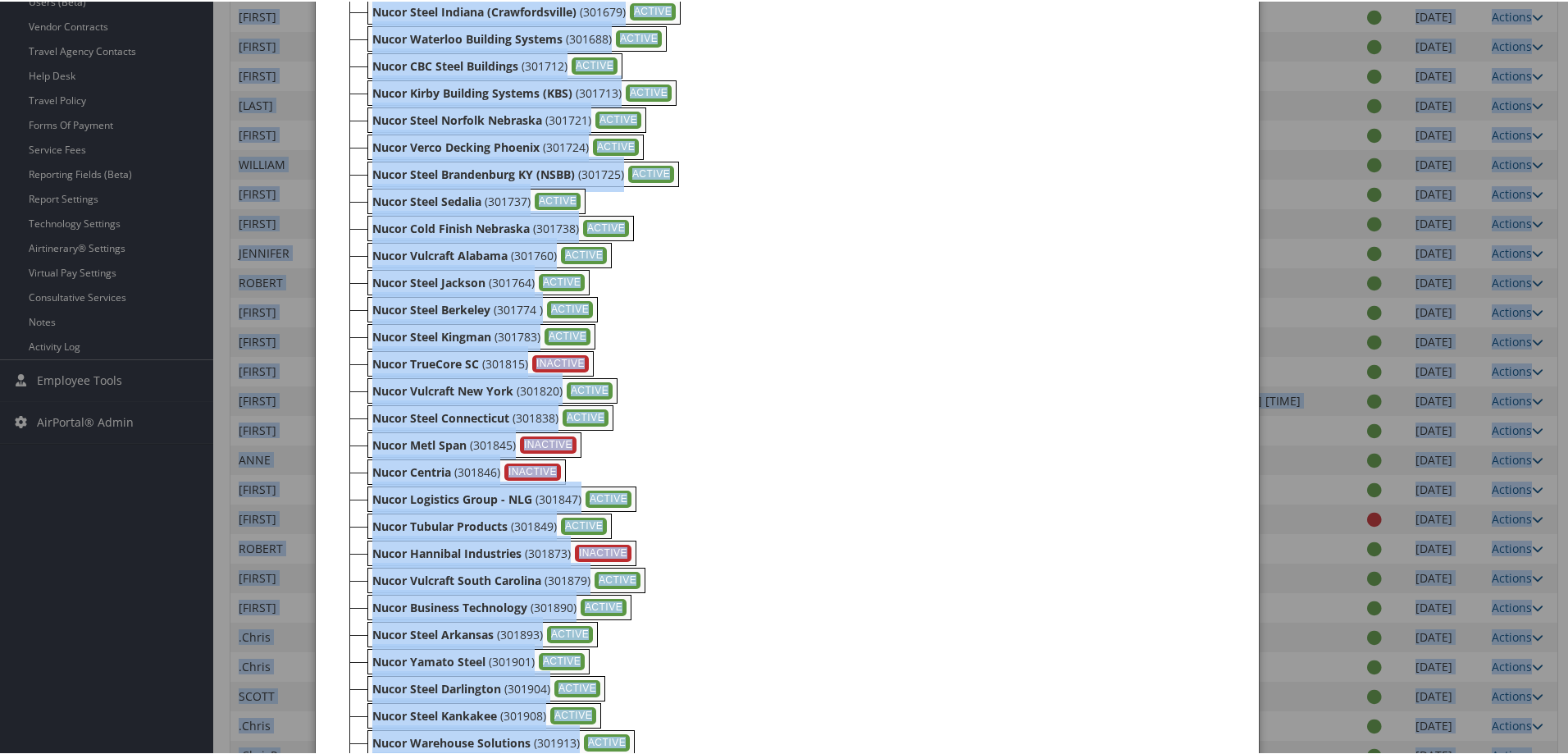 scroll, scrollTop: 0, scrollLeft: 0, axis: both 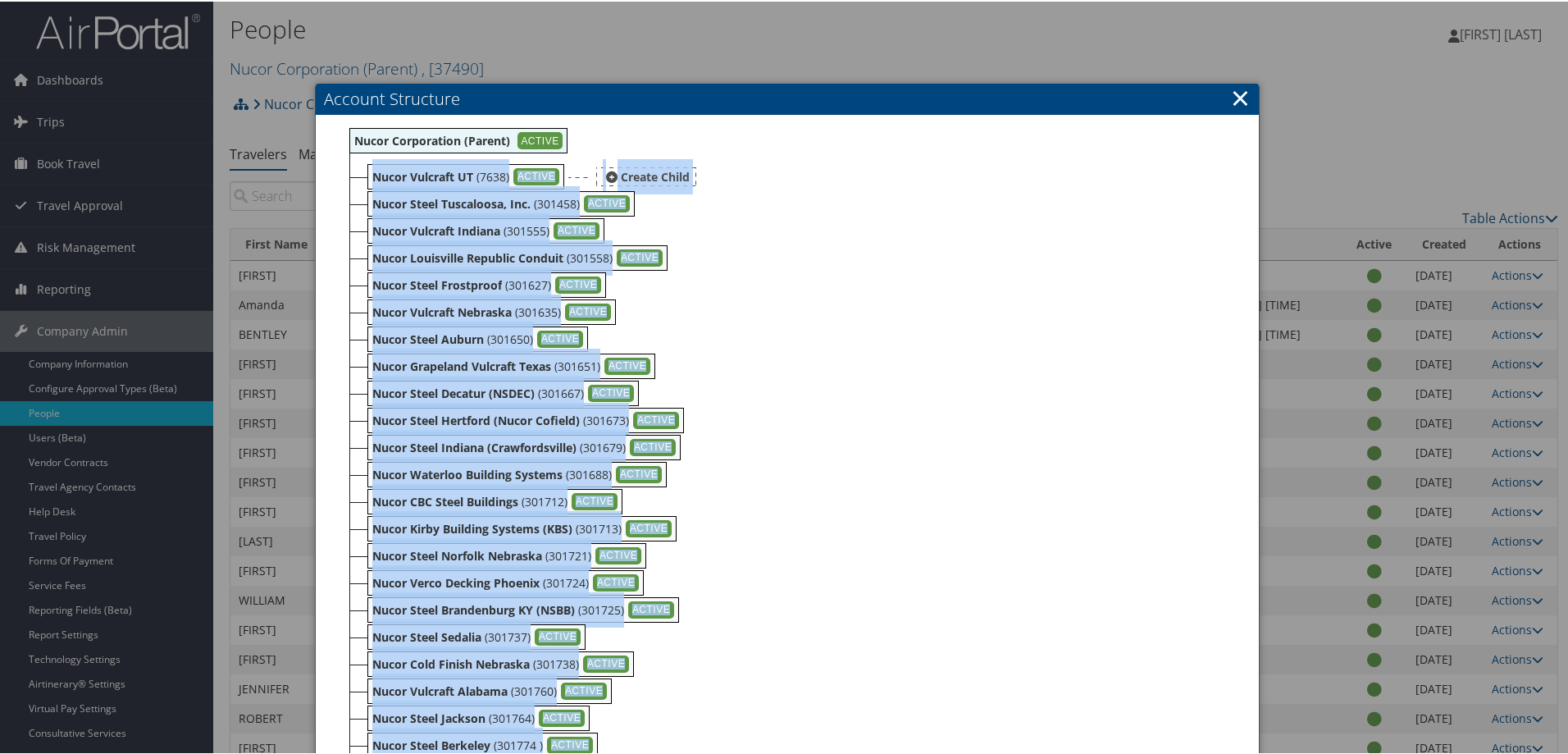 drag, startPoint x: 639, startPoint y: 455, endPoint x: 371, endPoint y: 167, distance: 393.40564 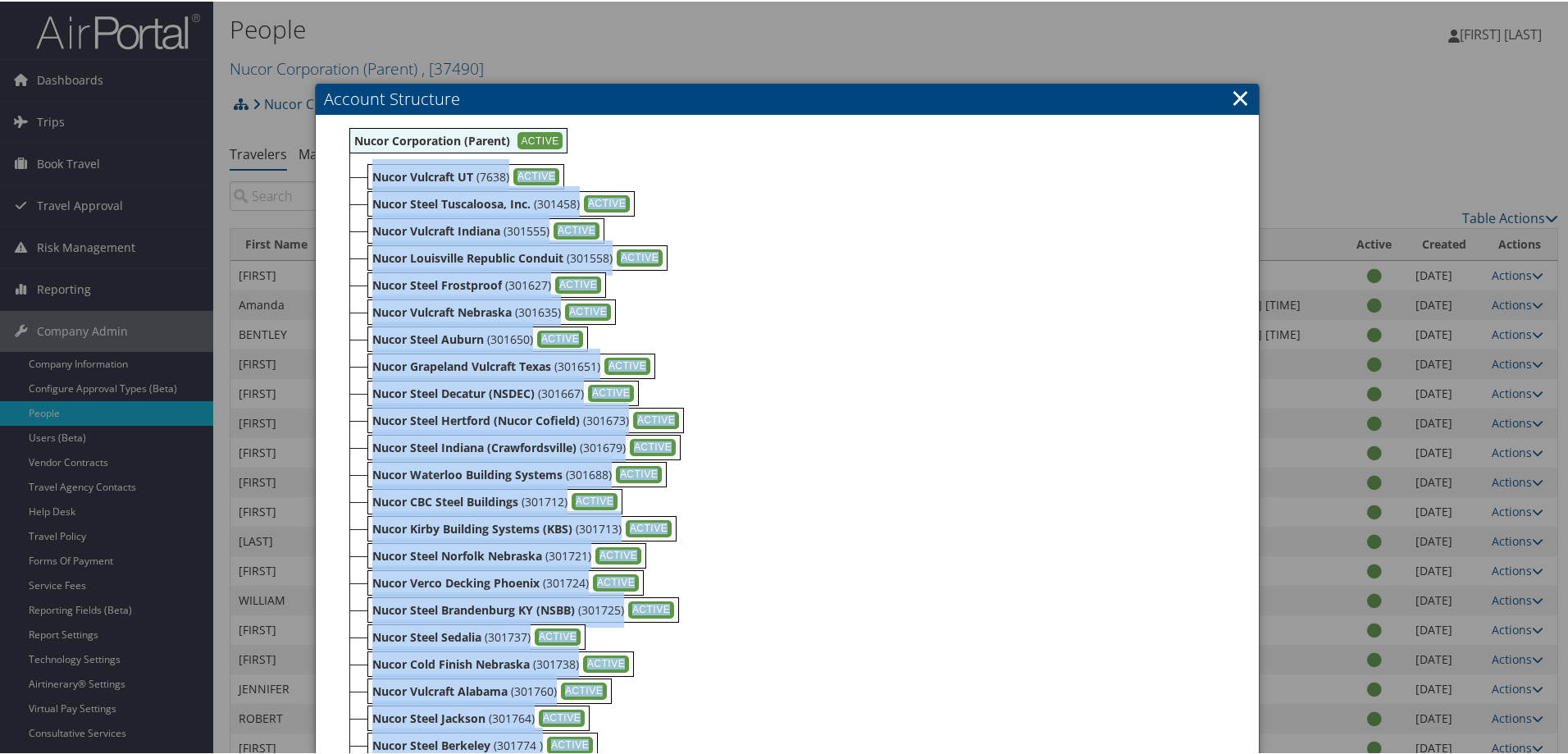 copy on "Nucor Vulcraft UT   (7638) ACTIVE     Create Child Nucor Steel Tuscaloosa, Inc.   (301458) ACTIVE     Create Child Nucor Vulcraft Indiana   (301555) ACTIVE     Create Child Nucor Louisville Republic Conduit   (301558) ACTIVE     Create Child Nucor Steel Frostproof   (301627) ACTIVE     Create Child Nucor Vulcraft Nebraska   (301635) ACTIVE     Create Child Nucor Steel Auburn   (301650) ACTIVE     Create Child Nucor Grapeland Vulcraft Texas   (301651) ACTIVE     Create Child Nucor Steel Decatur (NSDEC)   (301667) ACTIVE     Create Child Nucor Steel Hertford (Nucor Cofield)   (301673) ACTIVE     Create Child Nucor Steel Indiana (Crawfordsville)   (301679) ACTIVE     Create Child Nucor Waterloo Building Systems   (301688) ACTIVE     Create Child Nucor CBC Steel Buildings   (301712) ACTIVE     Create Child Nucor Kirby Building Systems (KBS)   (301713) ACTIVE     Create Child Nucor Steel Norfolk Nebraska   (301721) ACTIVE     Create Child Nucor Verco Decking Phoenix   (301724) ACTIVE     Create Child Nucor Stee..." 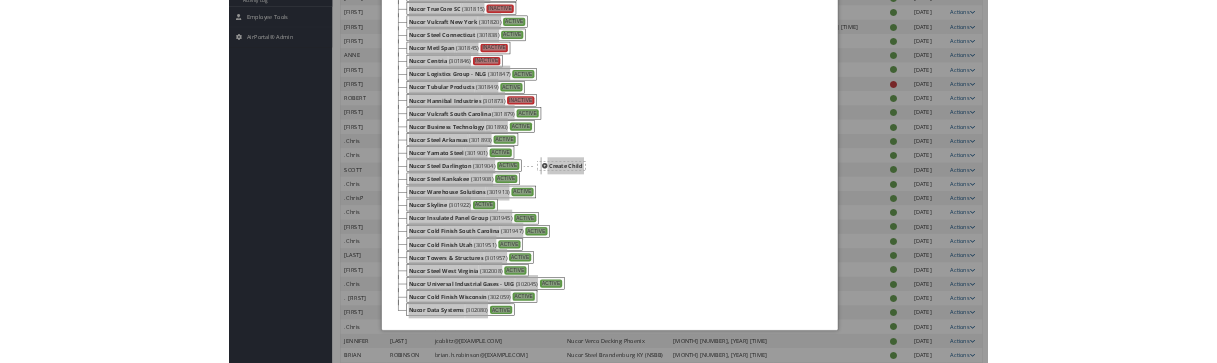 scroll, scrollTop: 1000, scrollLeft: 0, axis: vertical 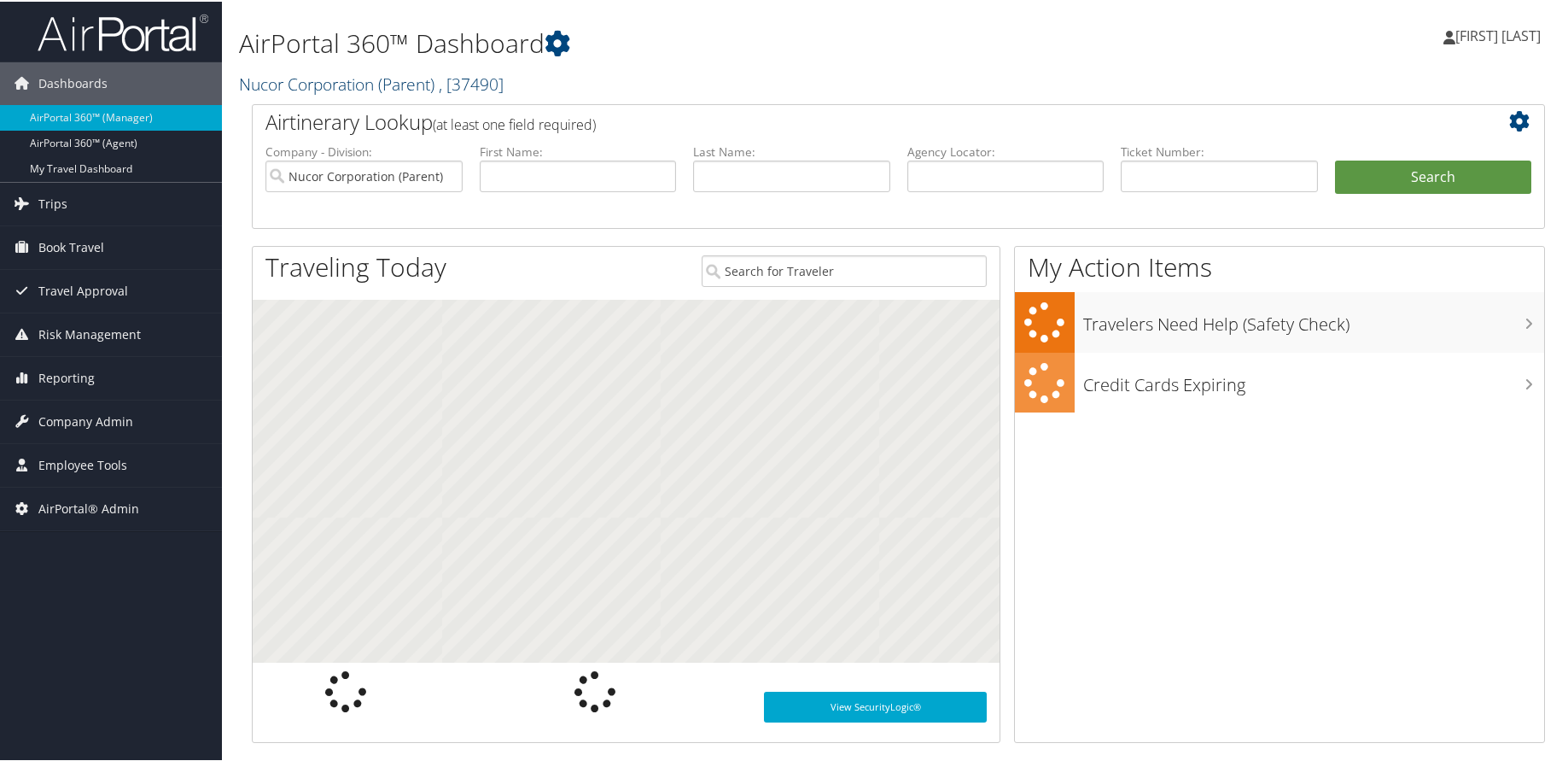 click on "Nucor Corporation (Parent)  ,  [ 37490 ]" at bounding box center (371, 82) 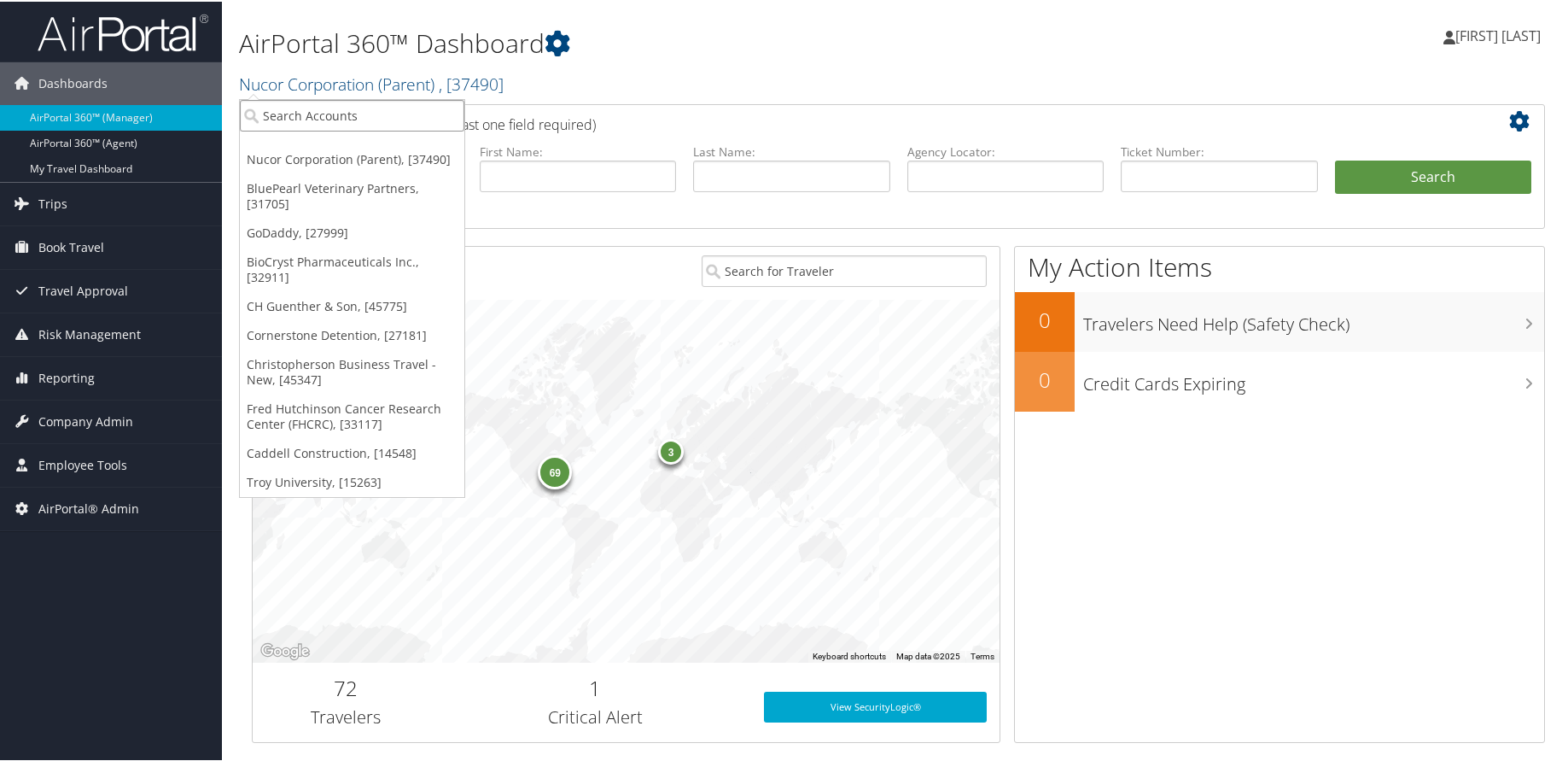 click at bounding box center (352, 114) 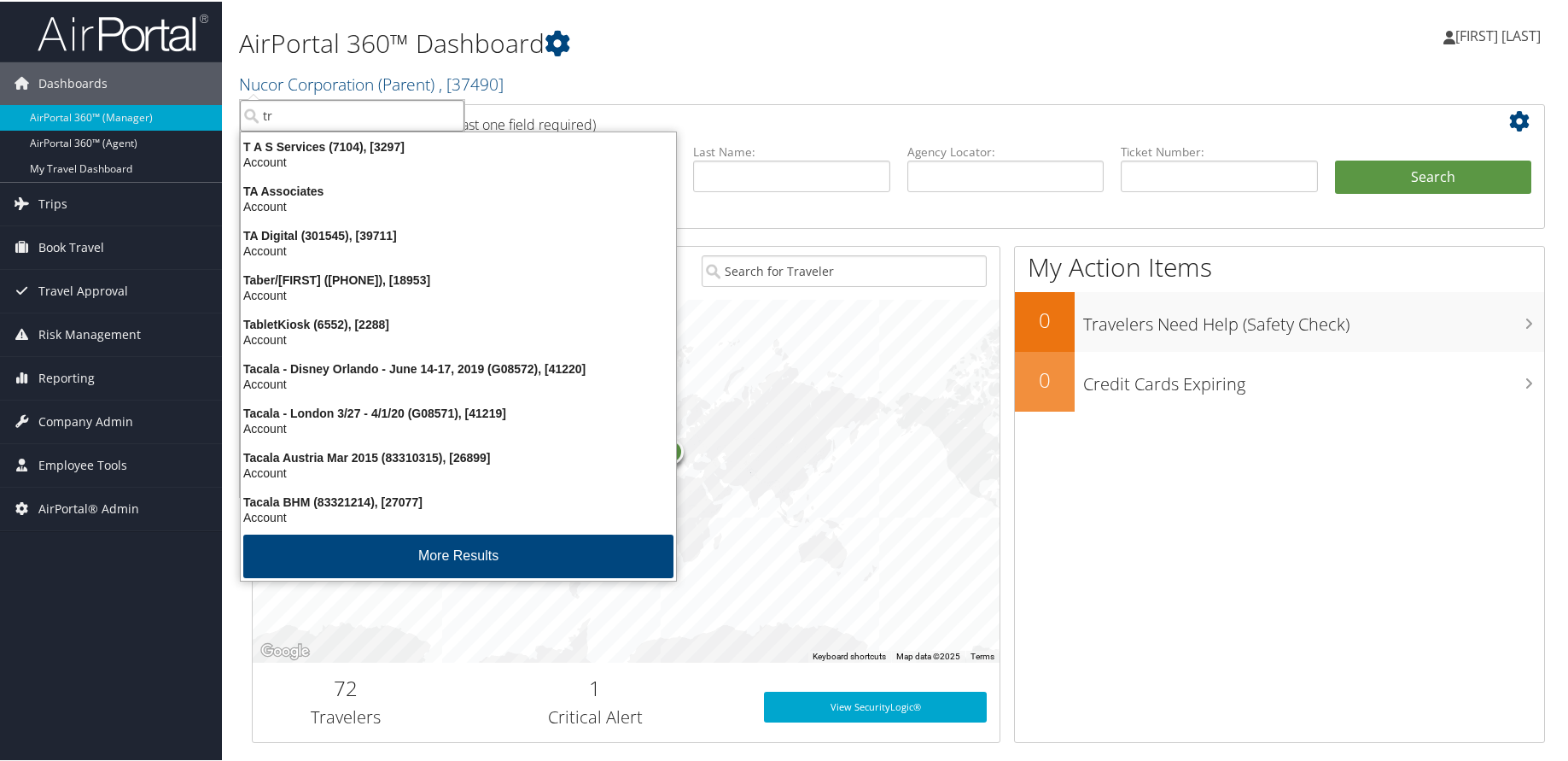 type on "t" 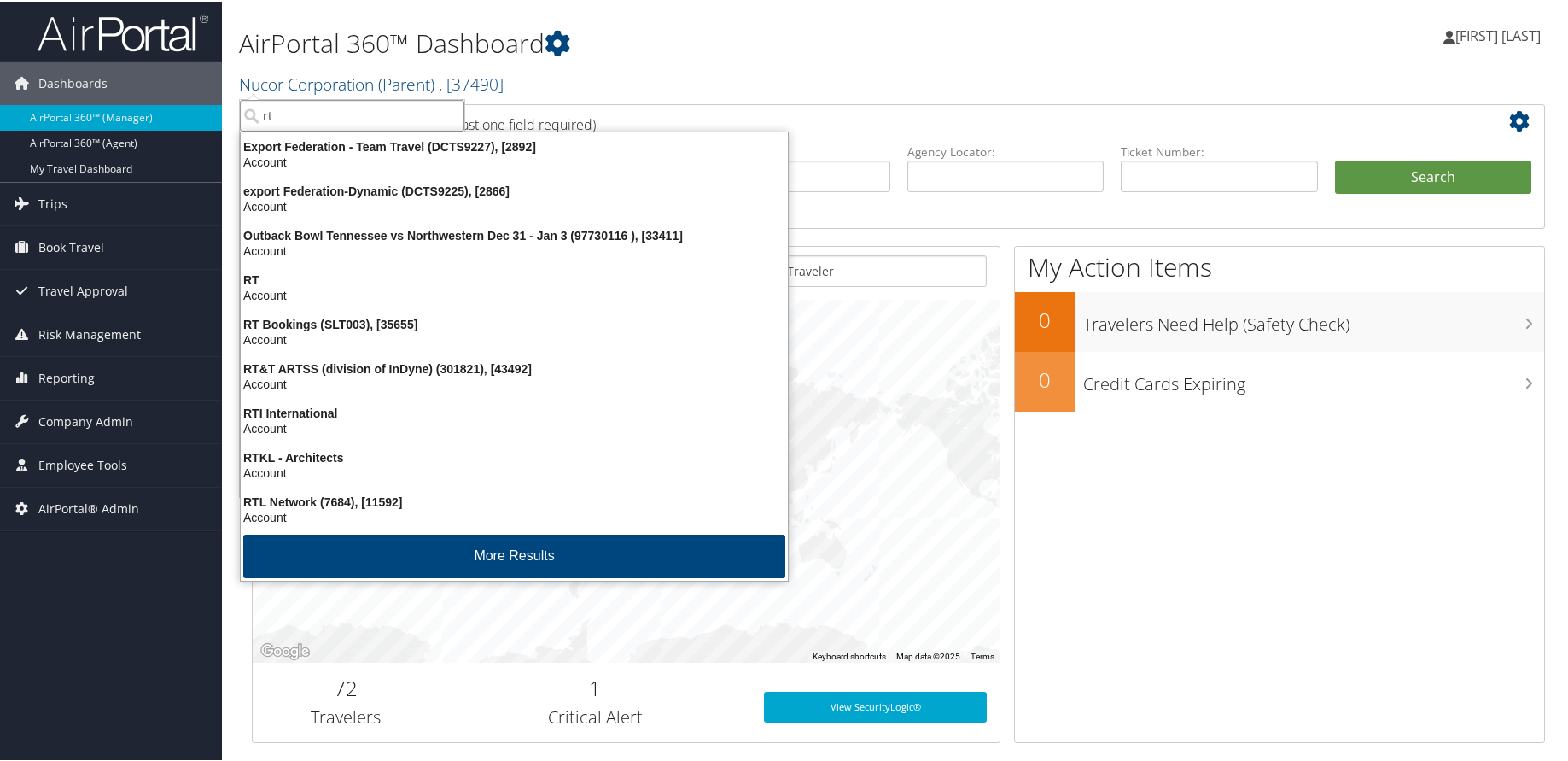 type on "rt" 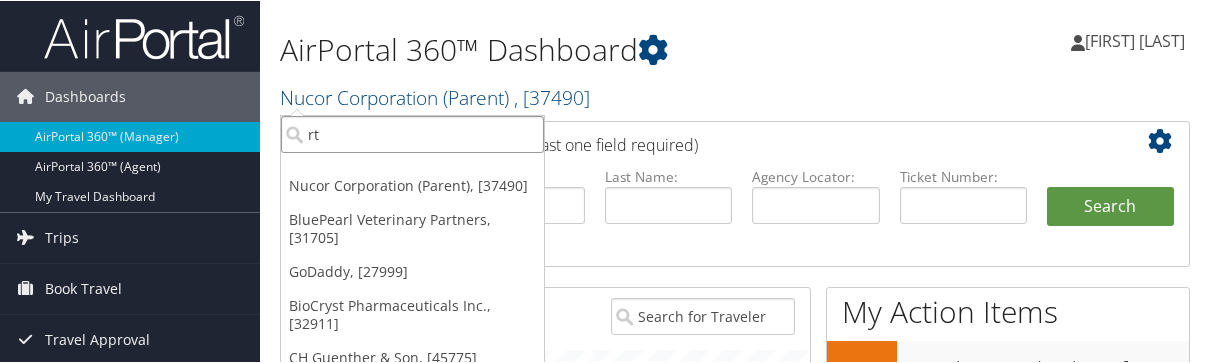 drag, startPoint x: 355, startPoint y: 138, endPoint x: 294, endPoint y: 129, distance: 61.66036 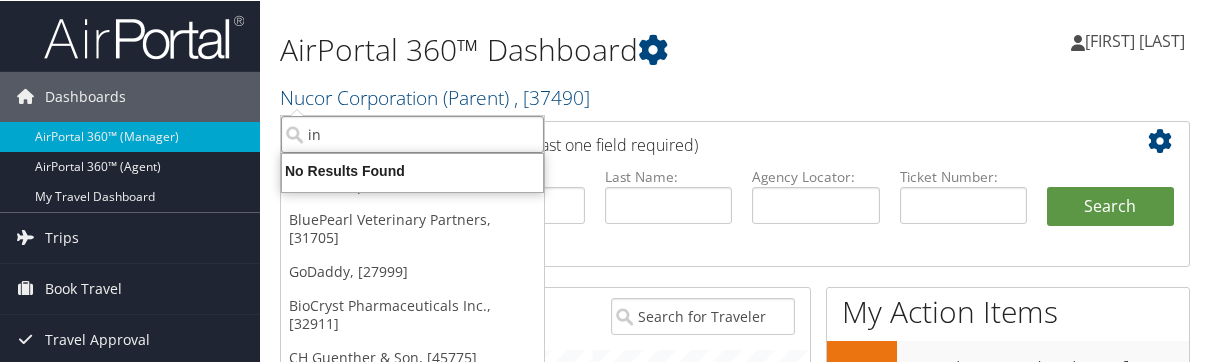 type on "i" 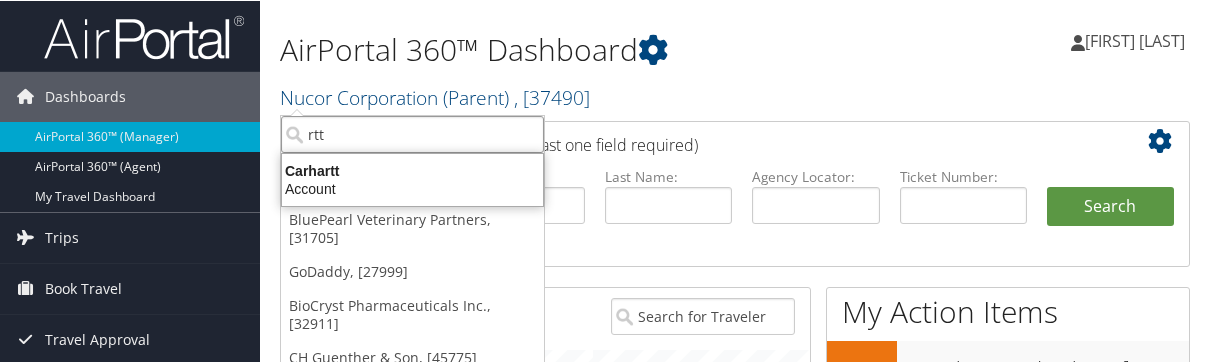 type on "rtt" 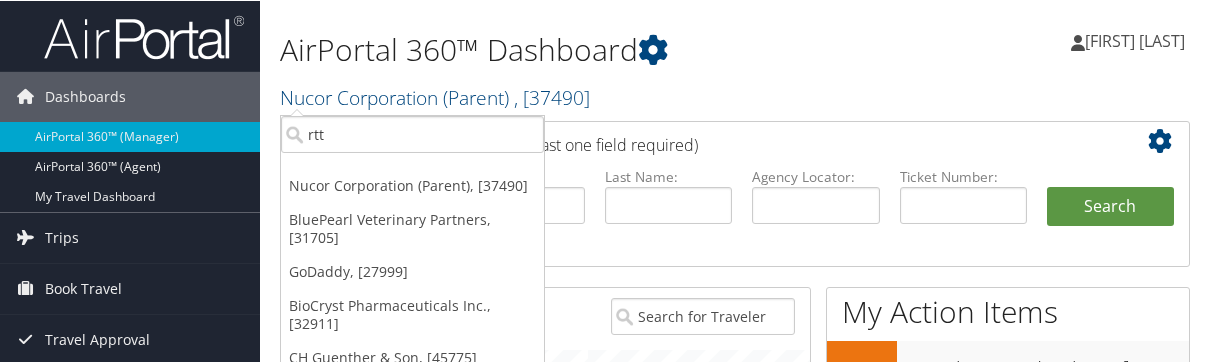 drag, startPoint x: 577, startPoint y: 362, endPoint x: 570, endPoint y: 622, distance: 260.0942 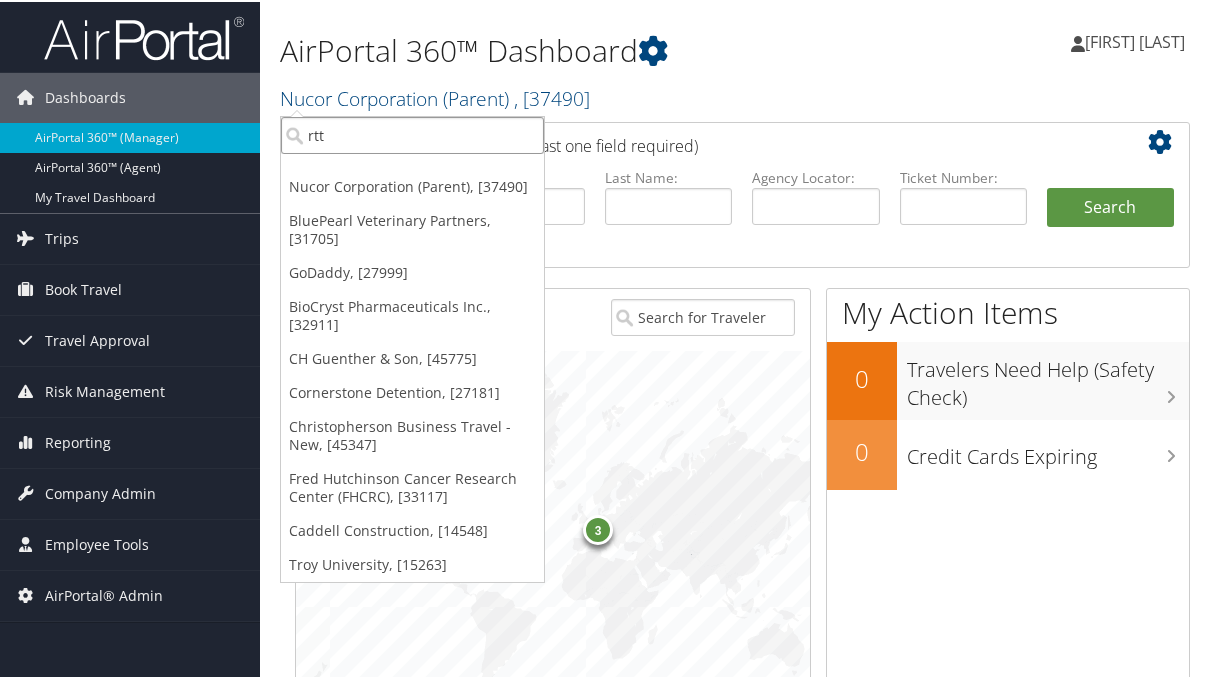 click on "rtt" at bounding box center (412, 133) 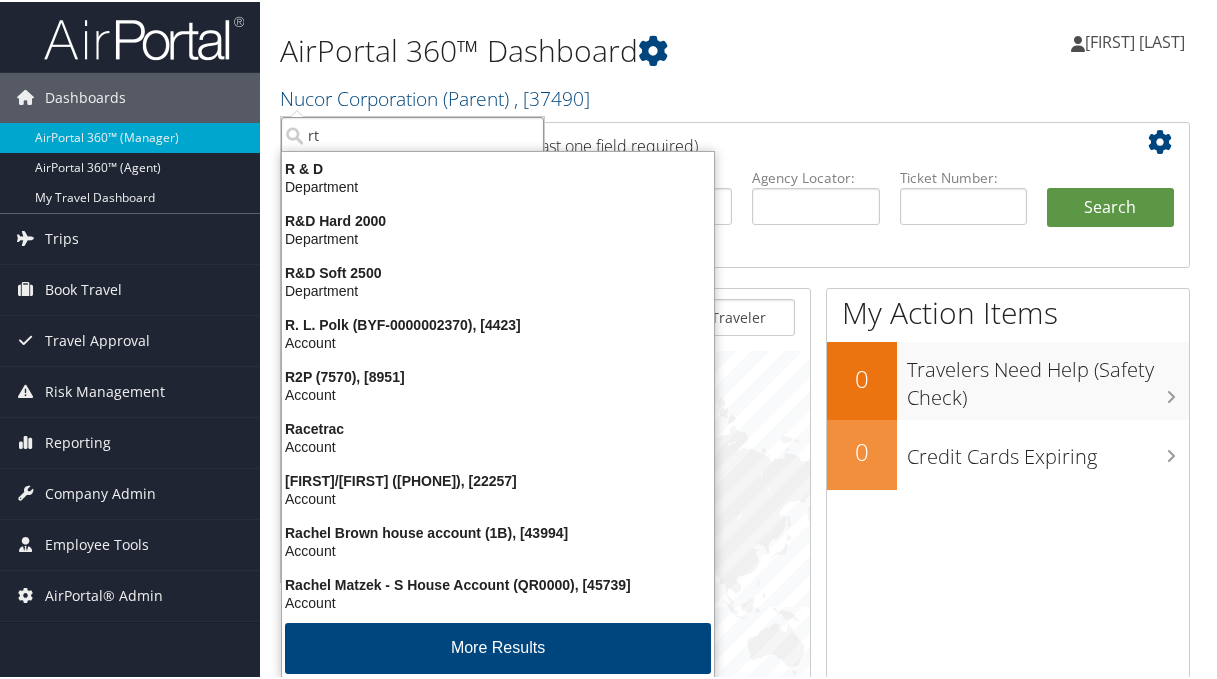 type on "rt&" 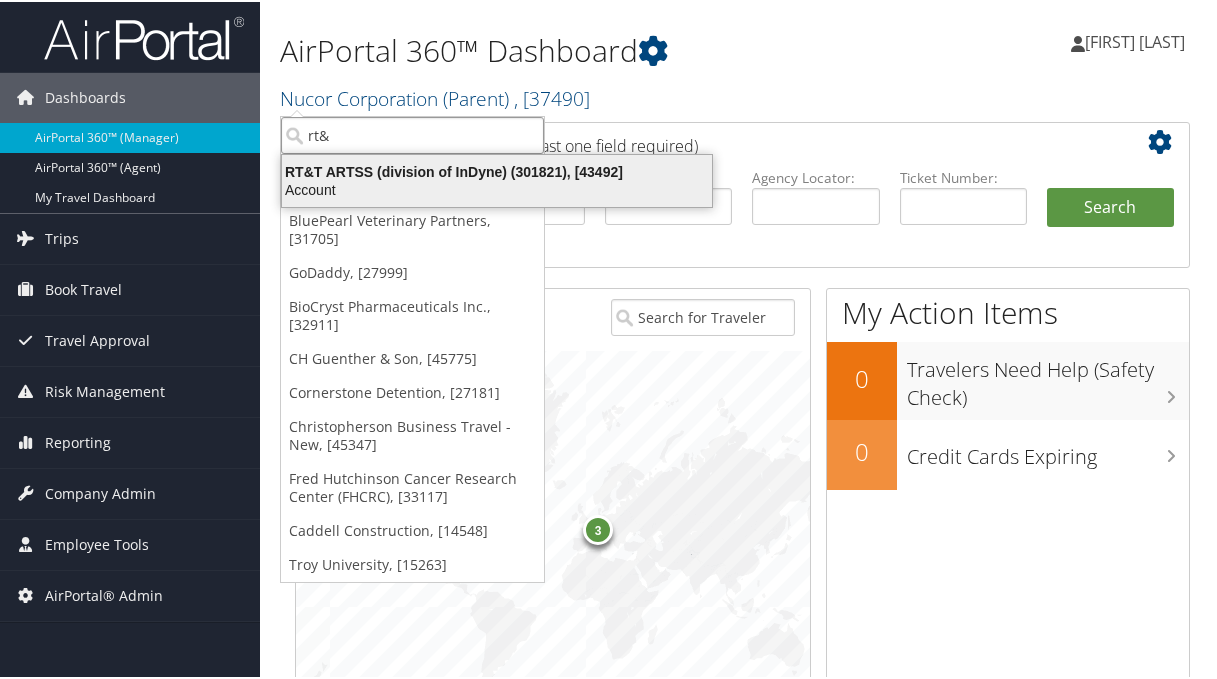 click on "RT&T ARTSS (division of InDyne) (301821), [43492]" at bounding box center (497, 170) 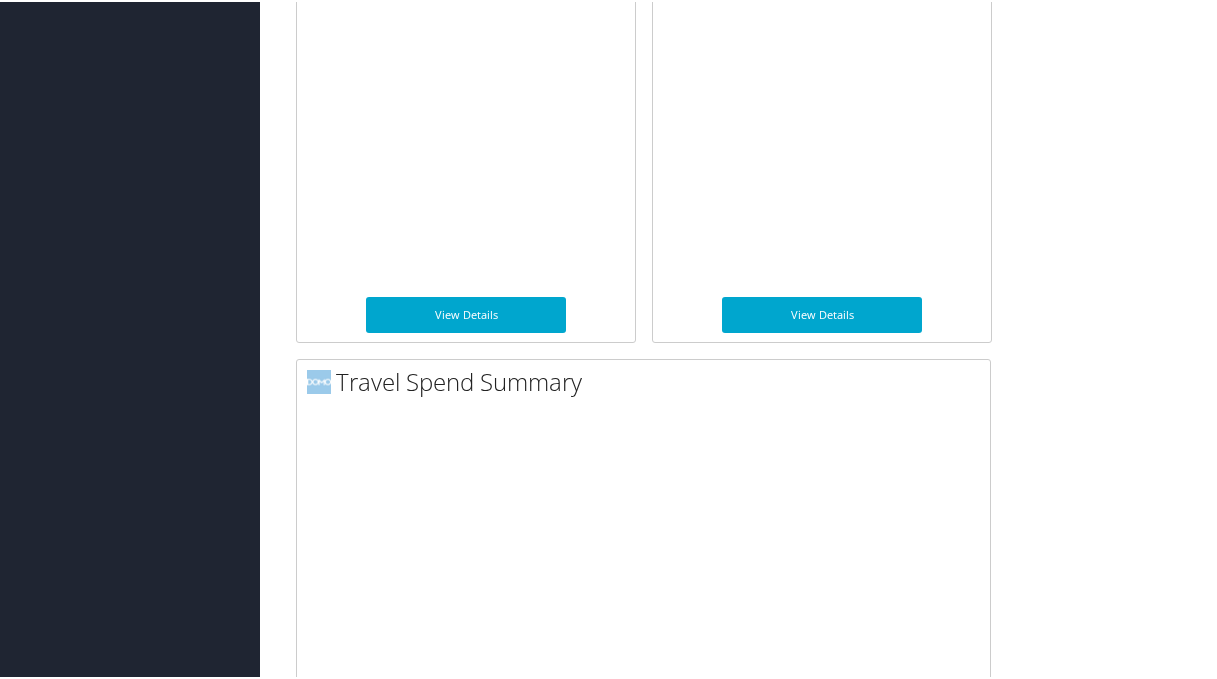 scroll, scrollTop: 1300, scrollLeft: 0, axis: vertical 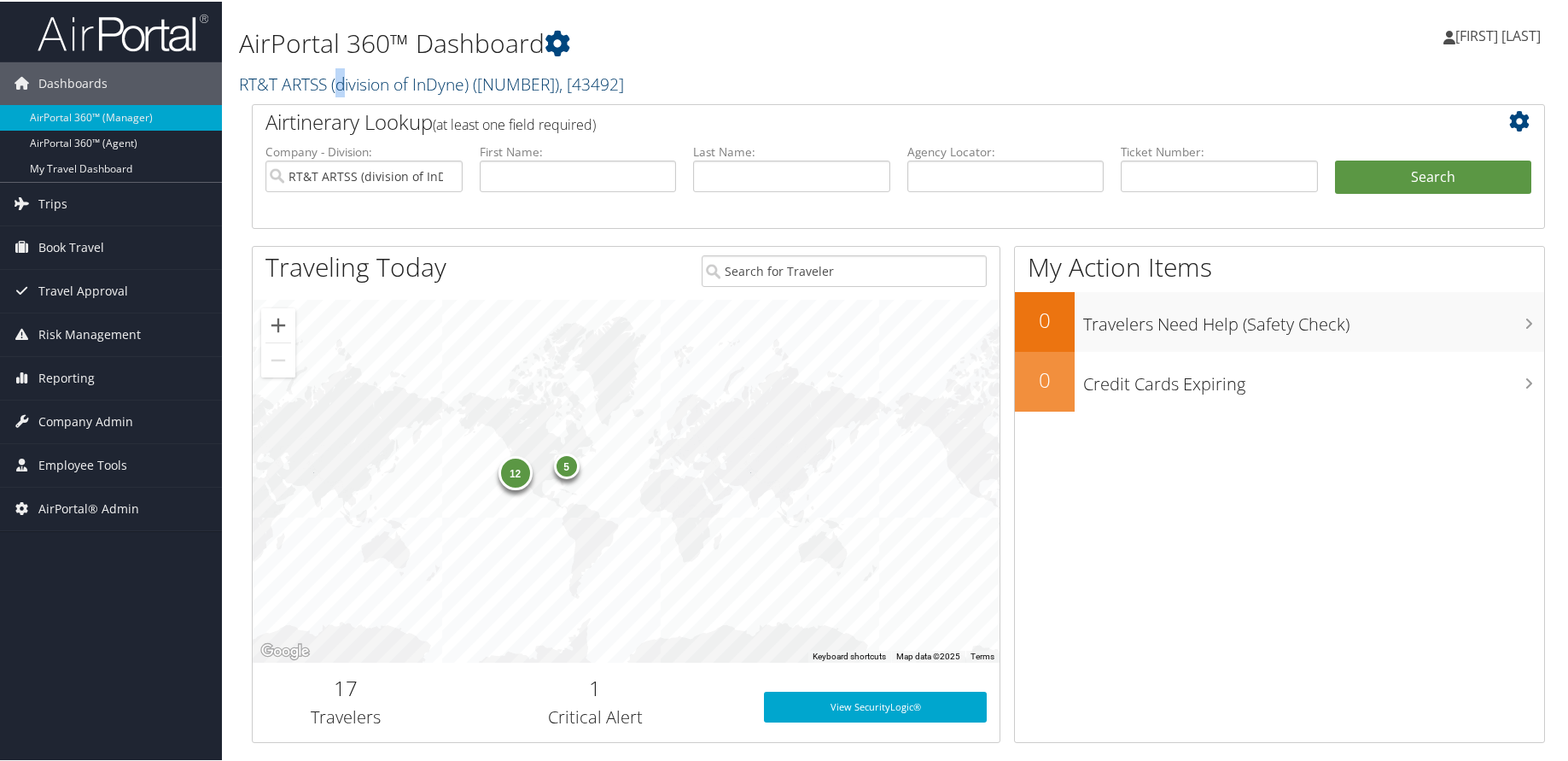 click on "RT&T ARTSS (division of InDyne)   ( [NUMBER] )  , [ 43492 ]" at bounding box center (431, 82) 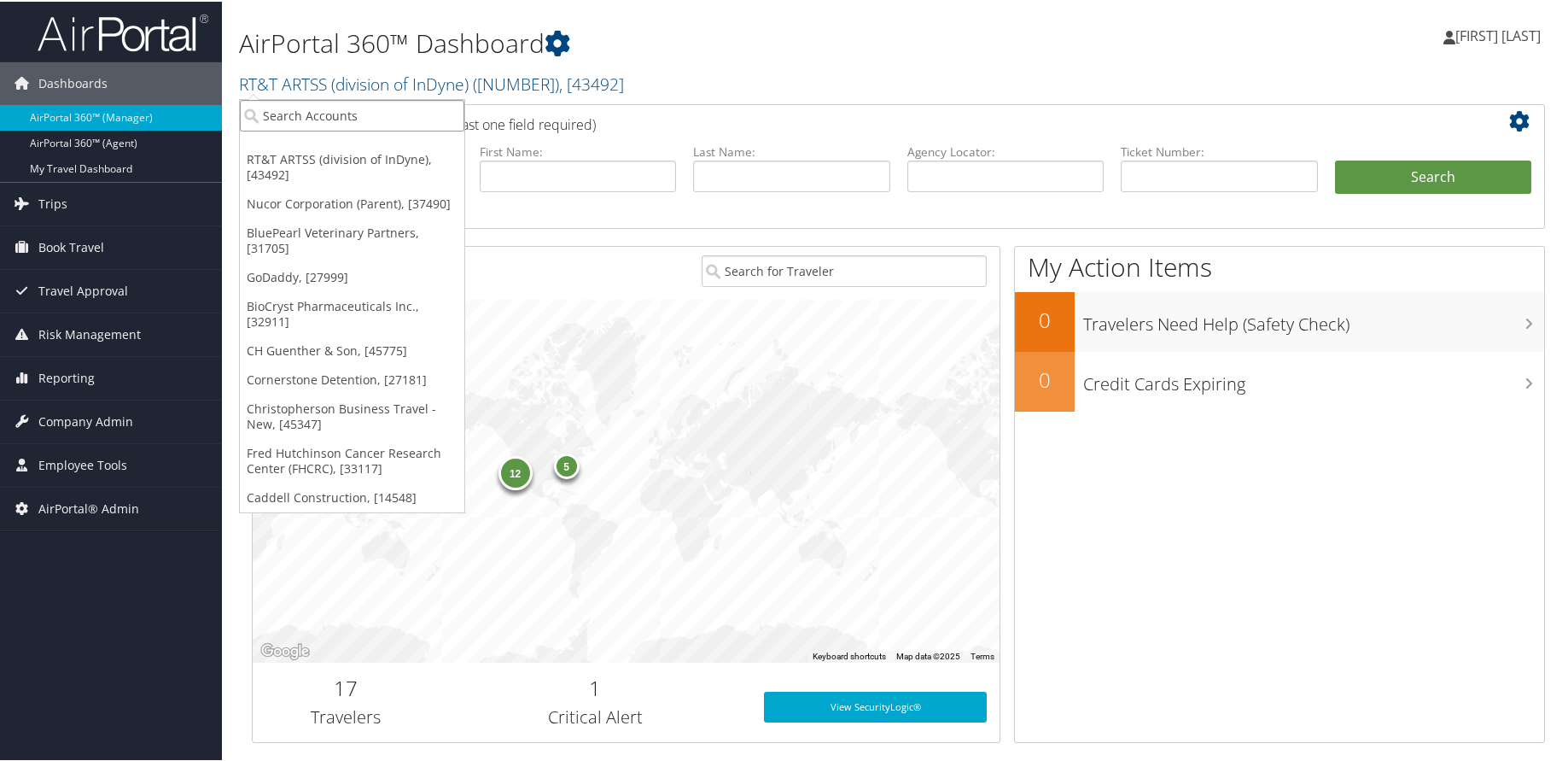 click at bounding box center [352, 114] 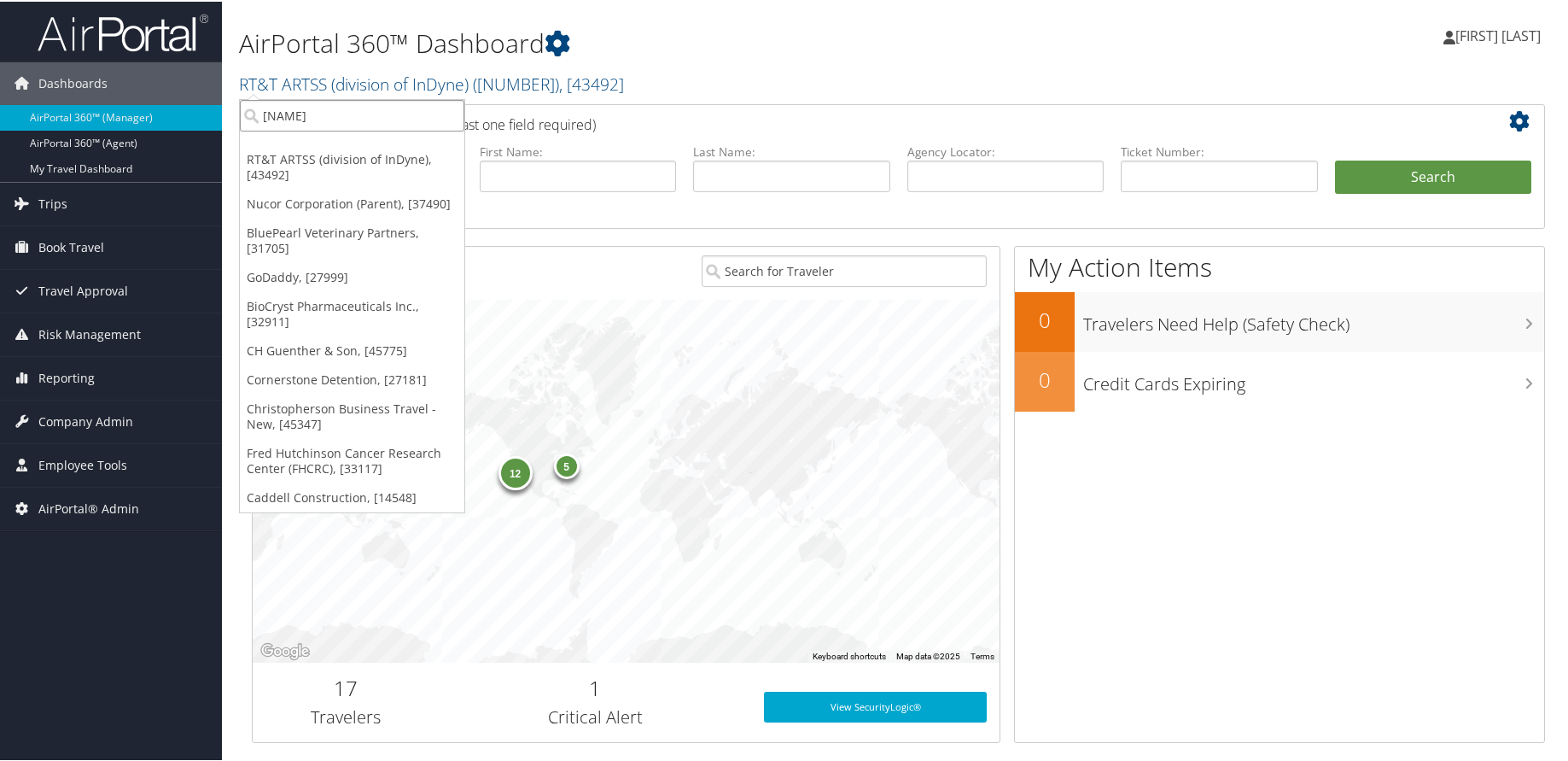 type on "[NAME]" 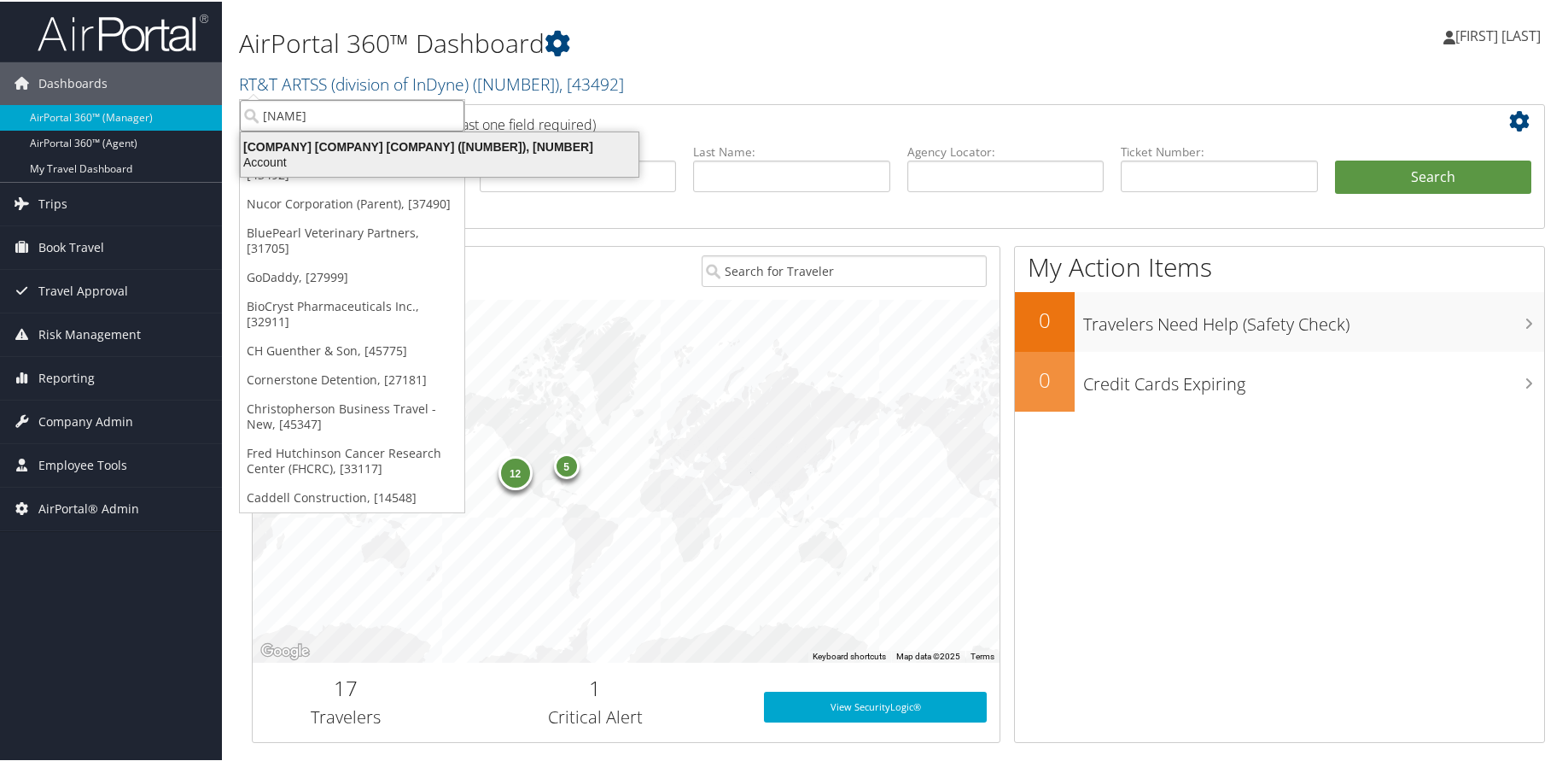 click on "DJJ Nucor The David Joseph Company (302025), [45576]" at bounding box center [440, 145] 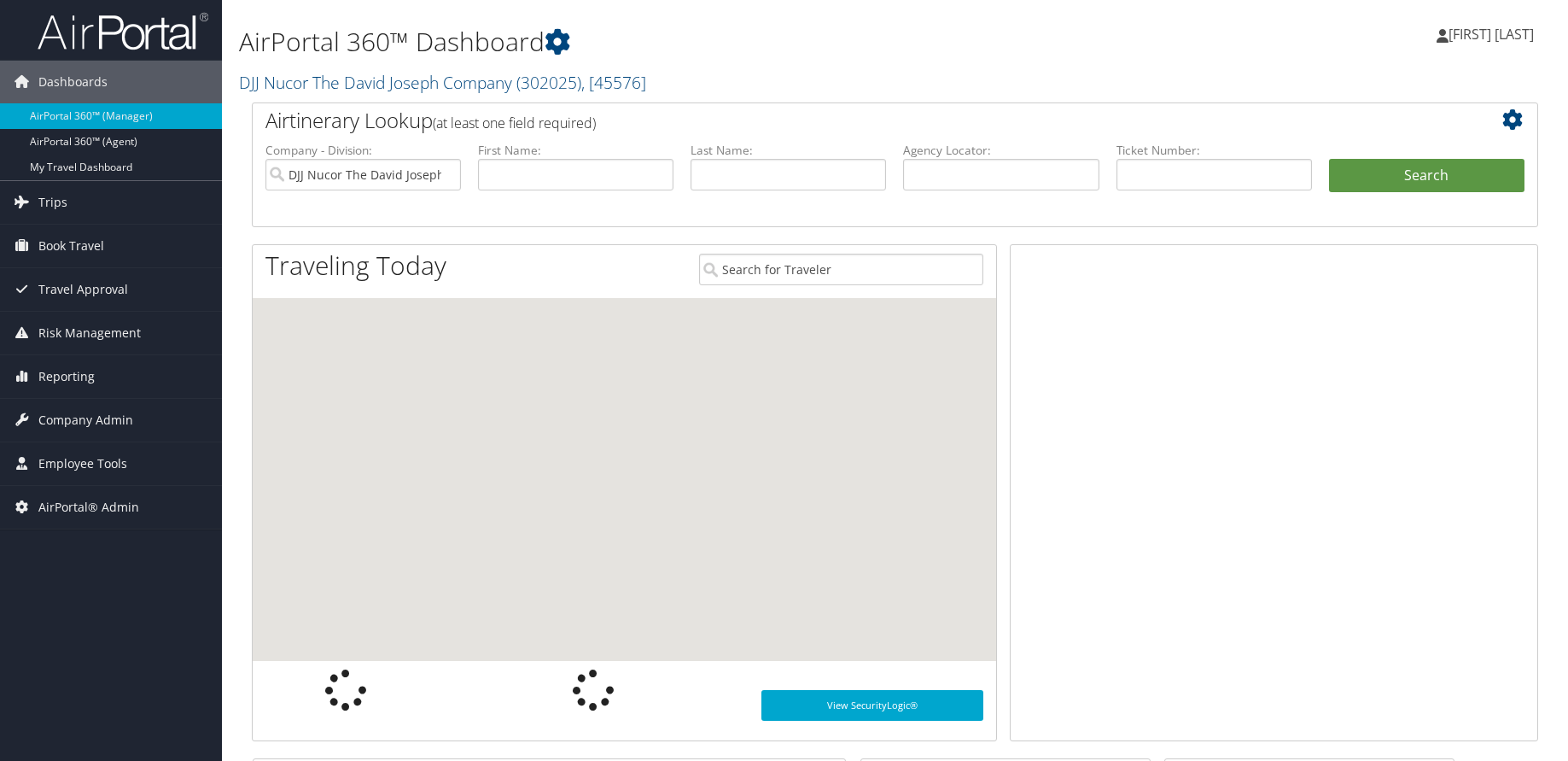 scroll, scrollTop: 0, scrollLeft: 0, axis: both 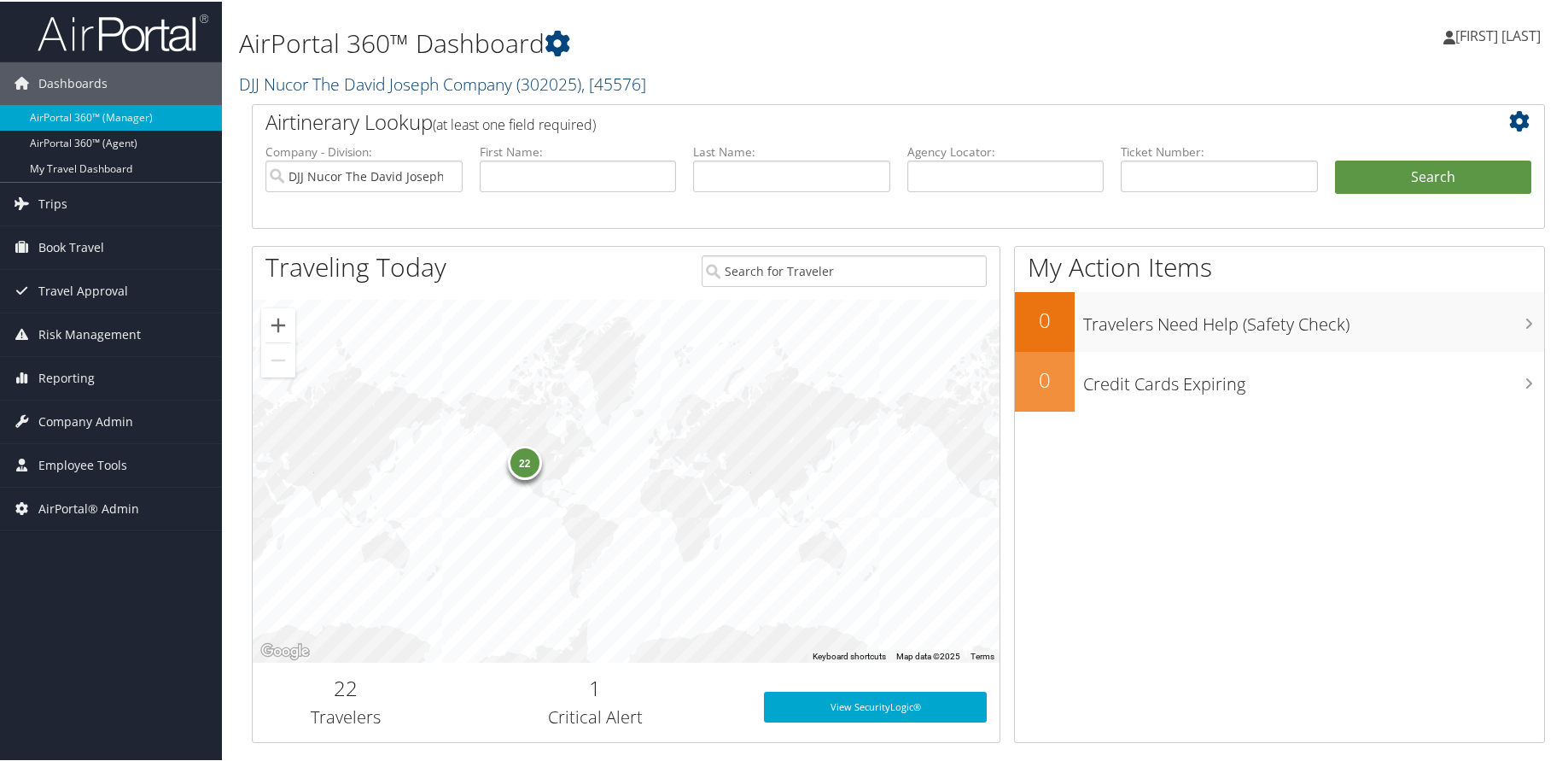 click on "DJJ Nucor The David Joseph Company  ( 302025 )  , [POSTAL_CODE]" at bounding box center [442, 82] 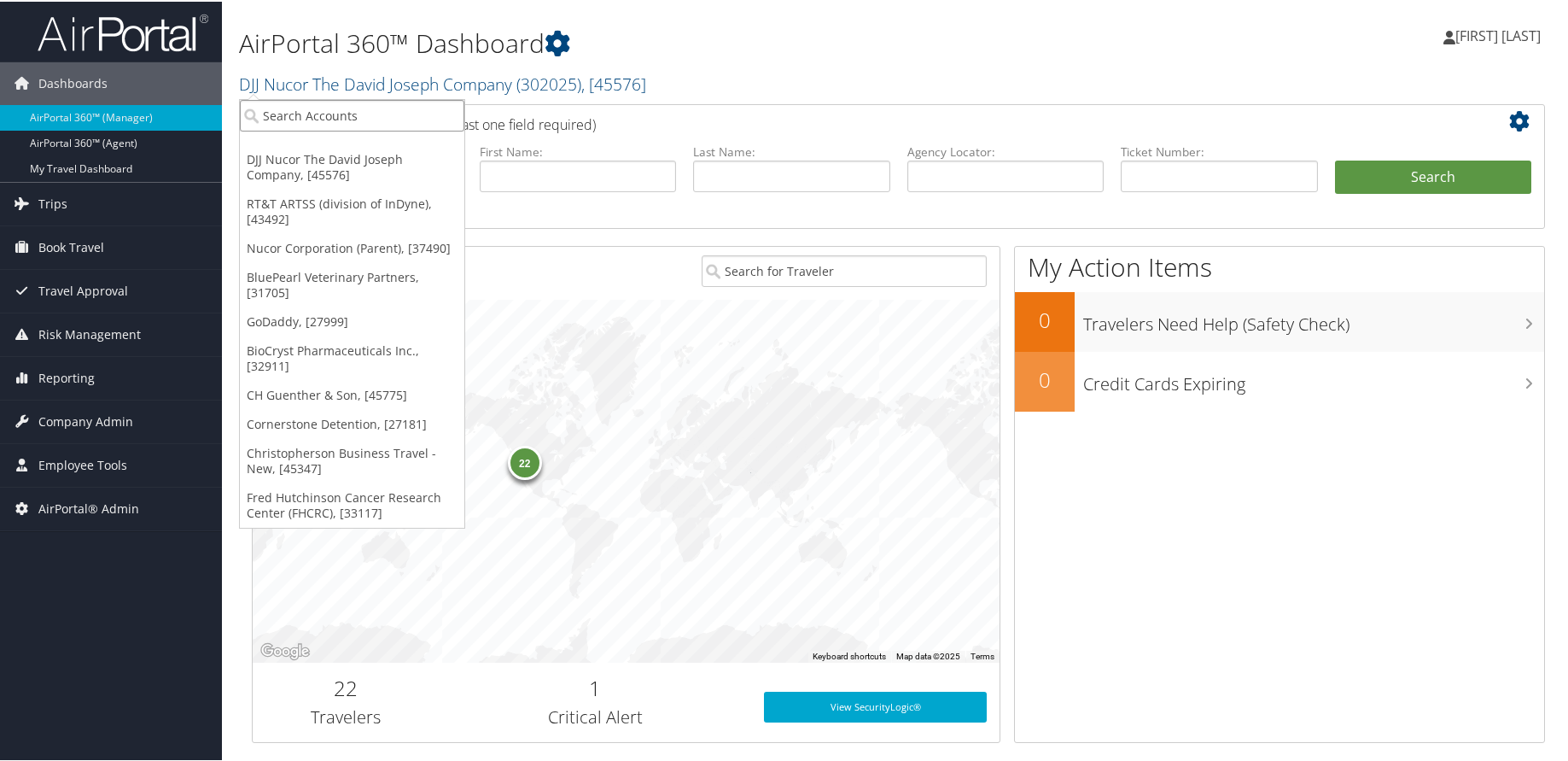 click at bounding box center (352, 114) 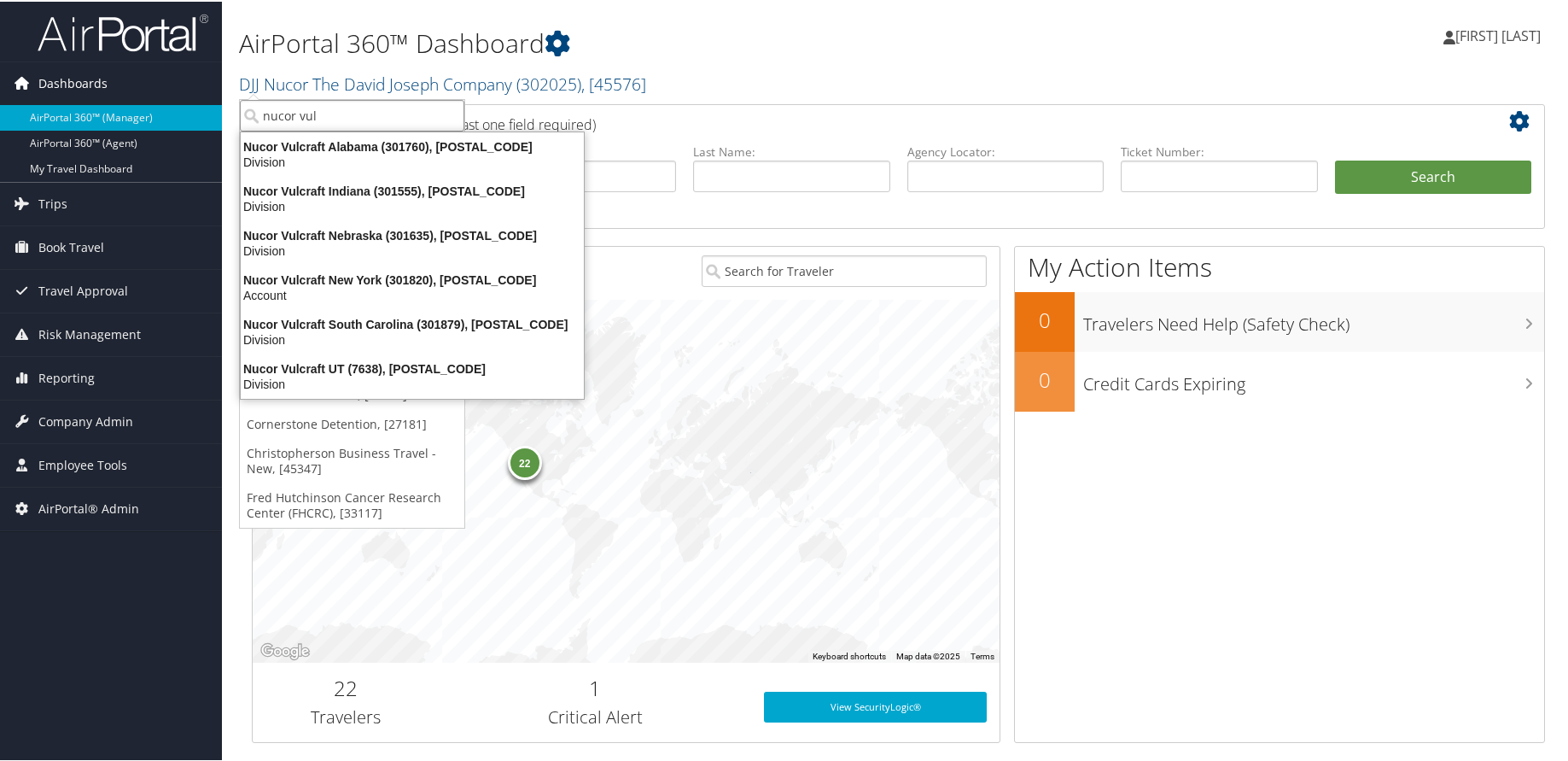 type on "nucor vul" 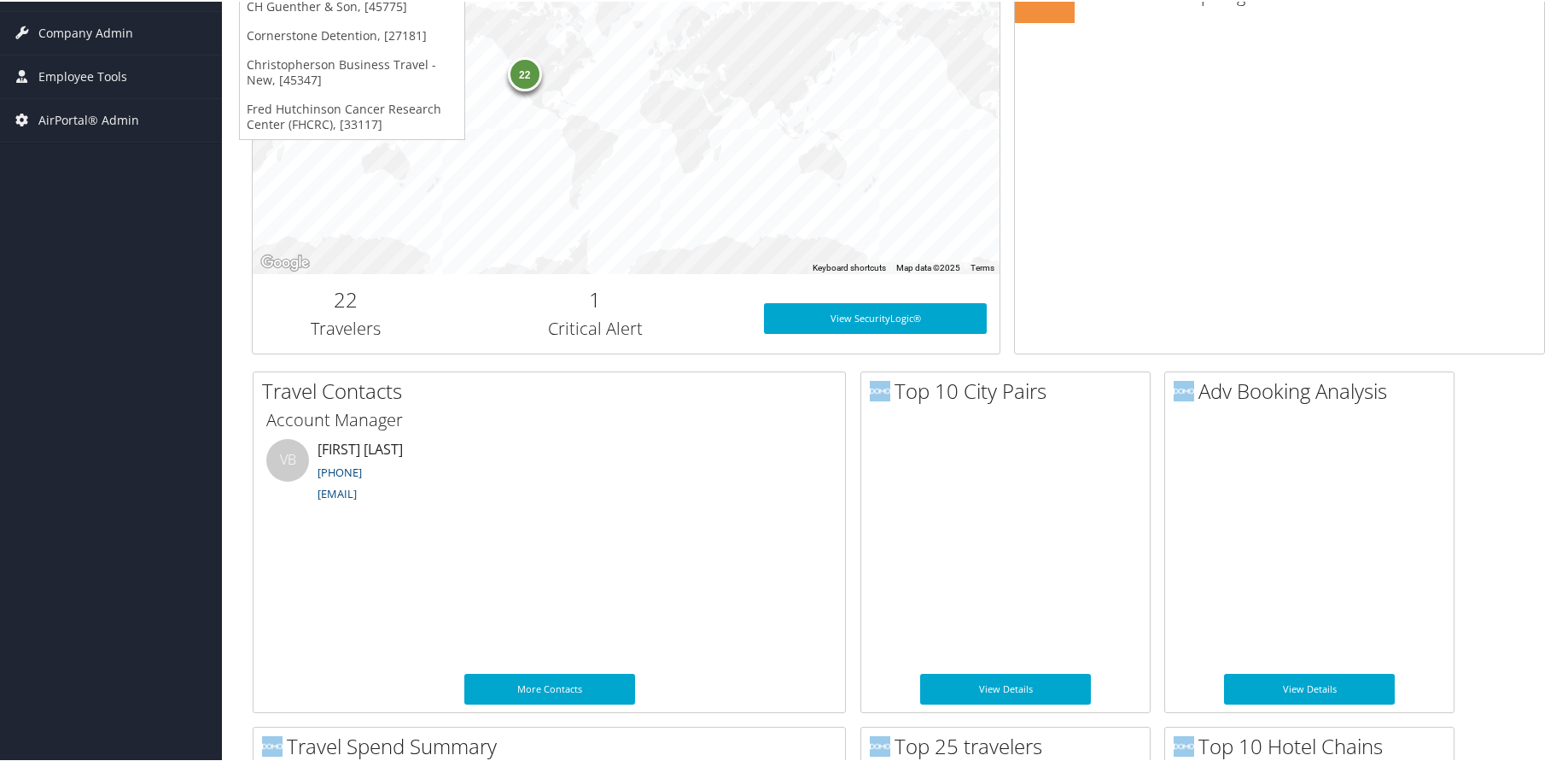 scroll, scrollTop: 0, scrollLeft: 0, axis: both 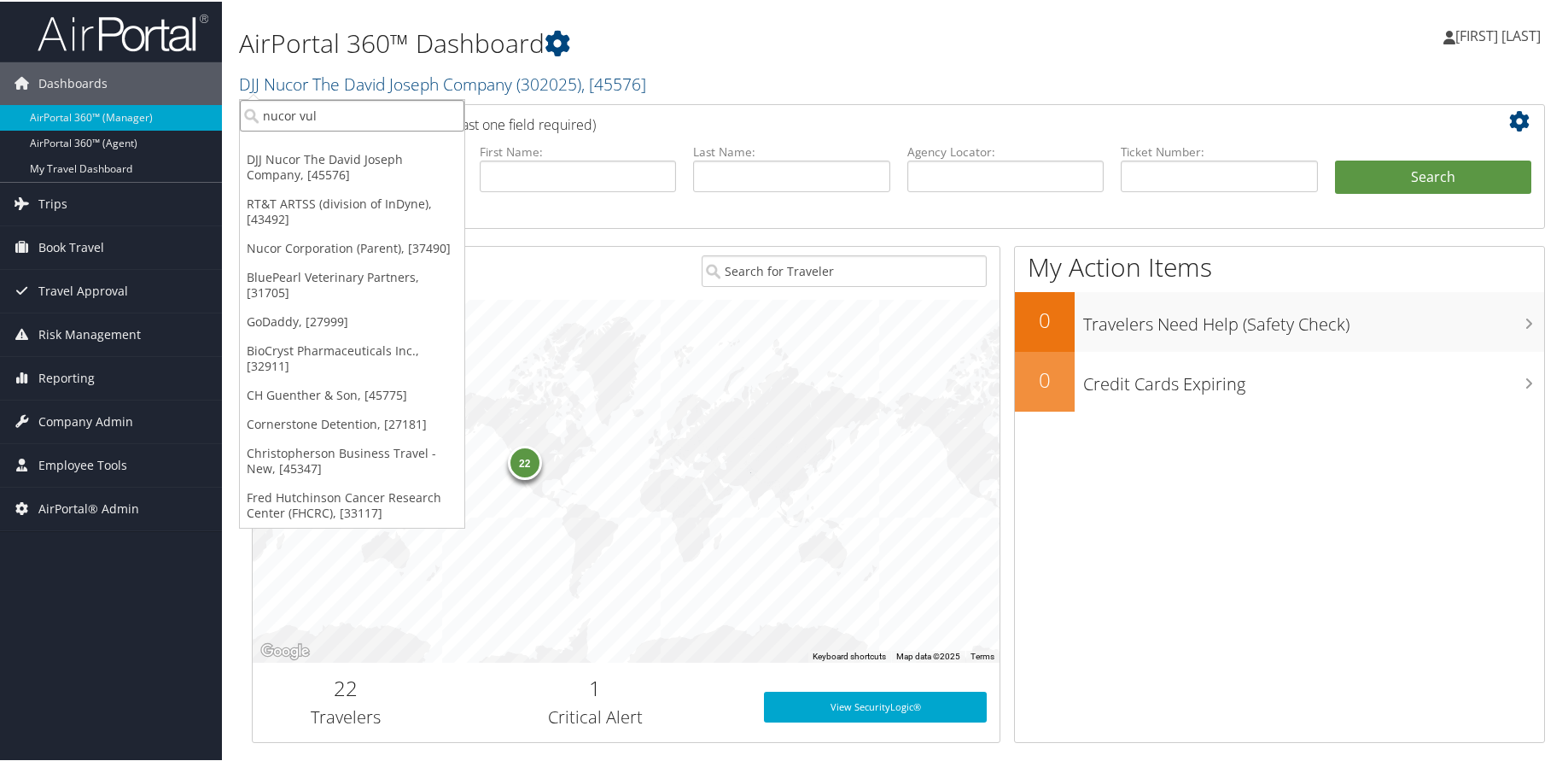 click on "nucor vul" at bounding box center (352, 114) 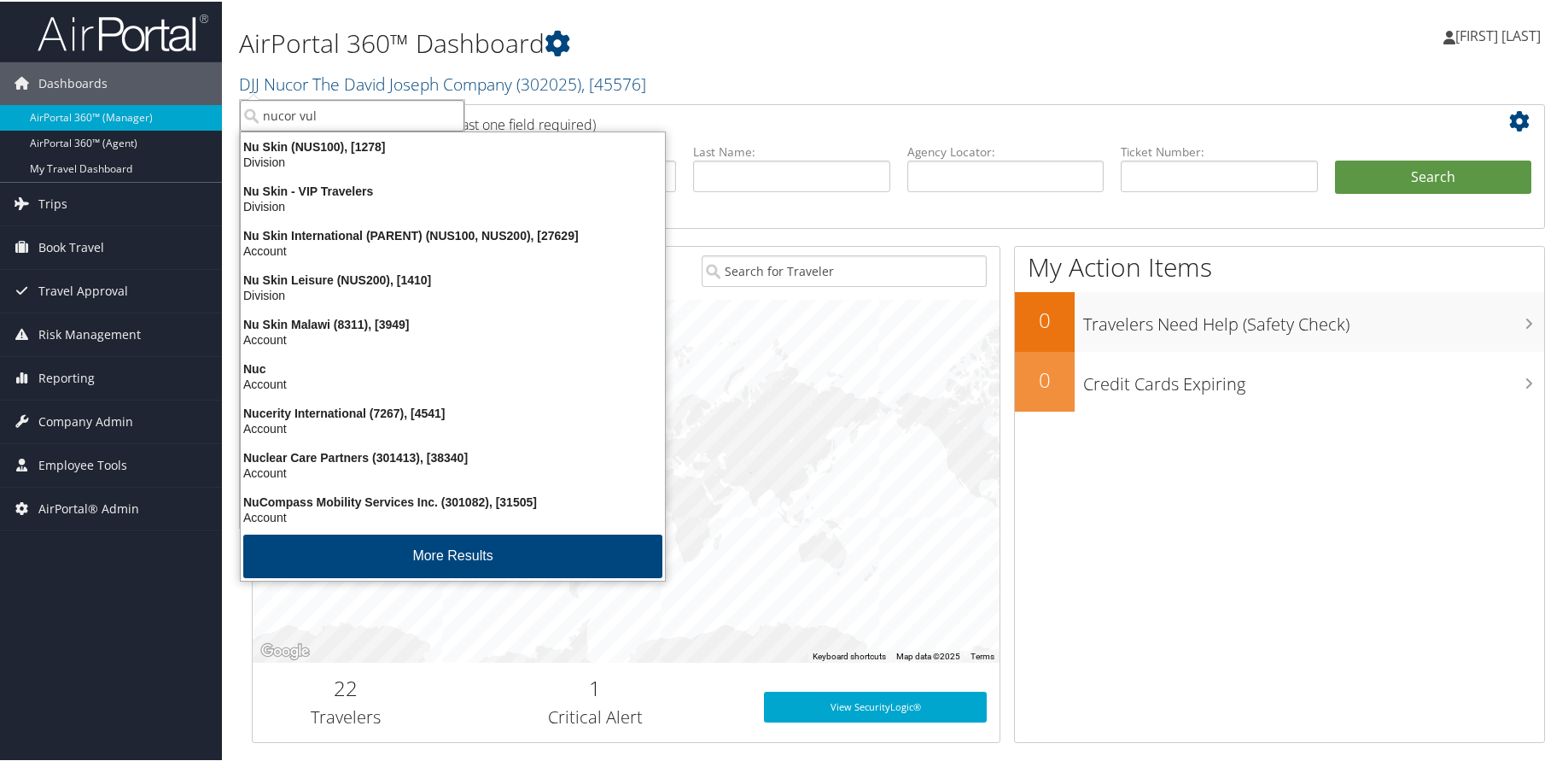 type on "nucor vulc" 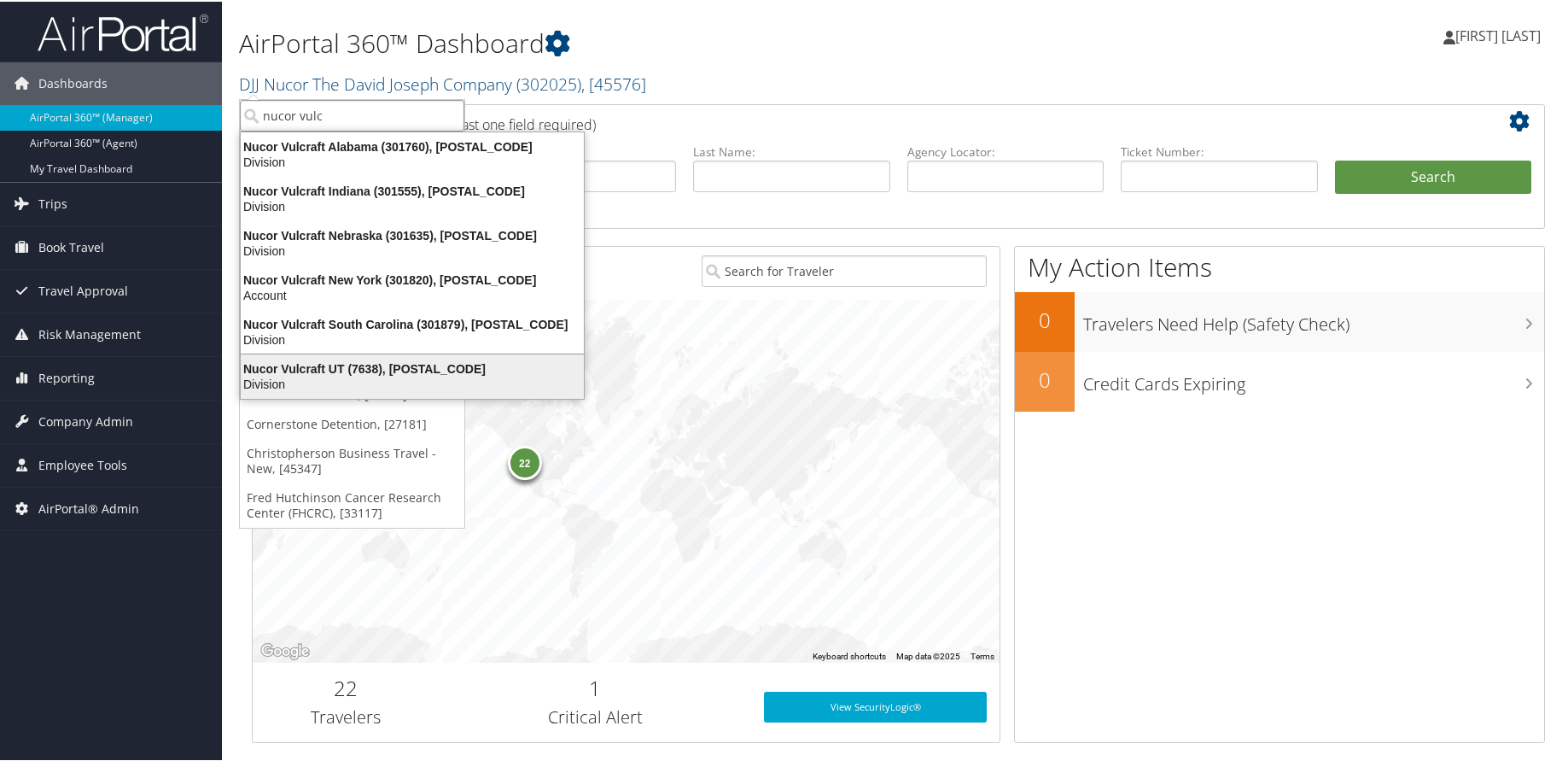 click on "Nucor Vulcraft UT (7638), [POSTAL_CODE]" at bounding box center (412, 367) 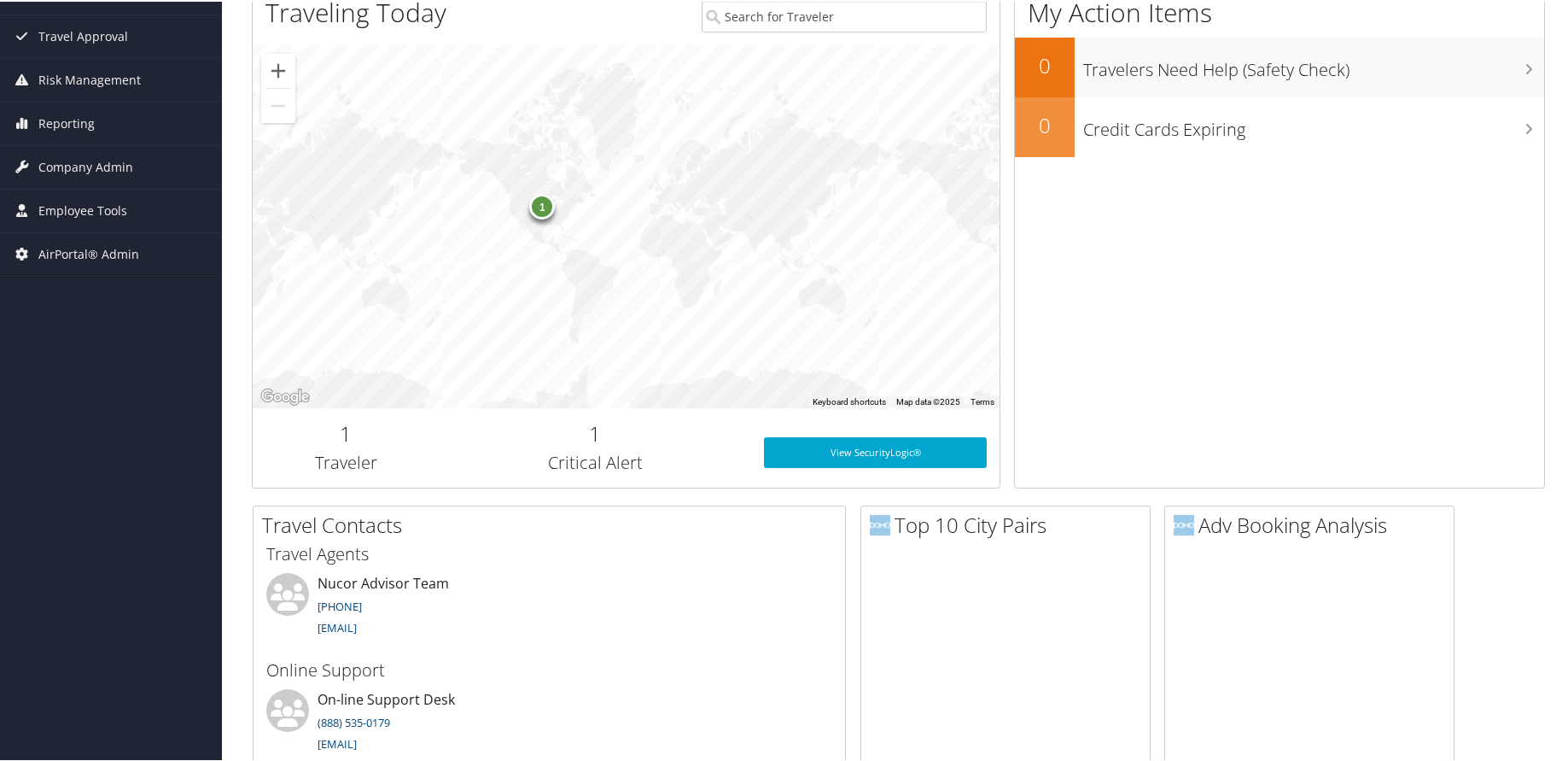 scroll, scrollTop: 0, scrollLeft: 0, axis: both 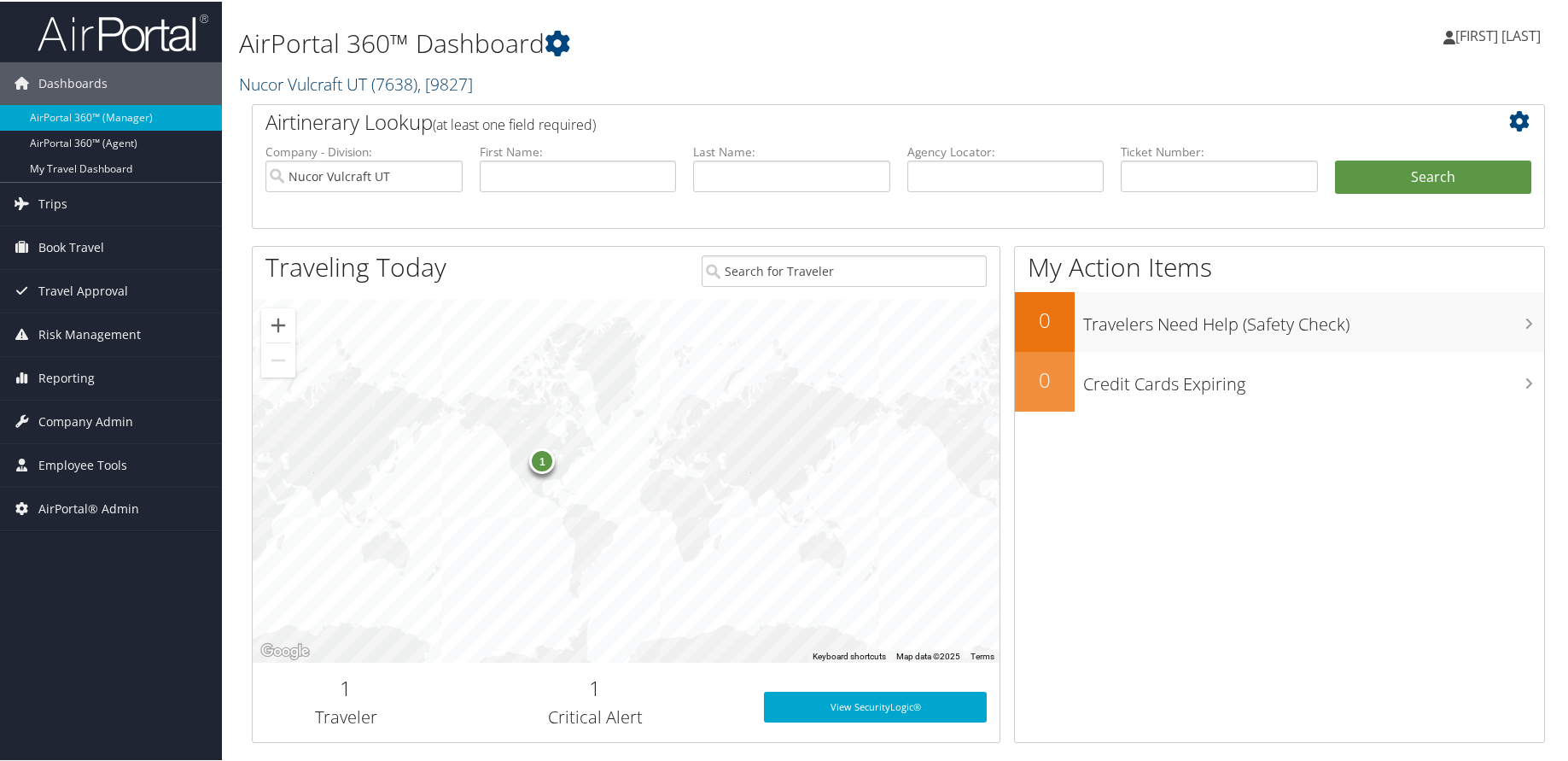 click on "Nucor Vulcraft UT  ( 7638 )  , [ 9827 ]" at bounding box center [356, 82] 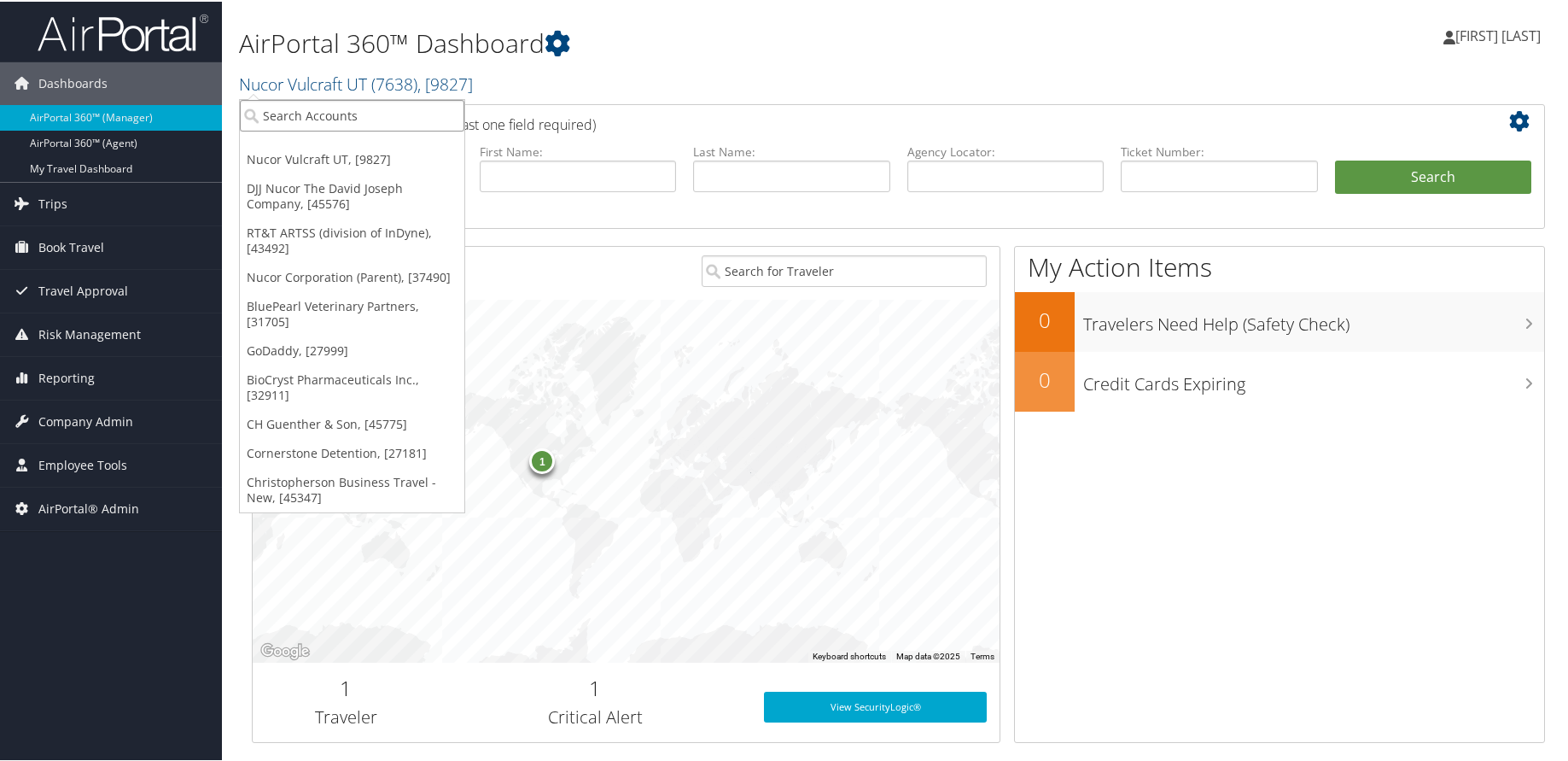 click at bounding box center [352, 114] 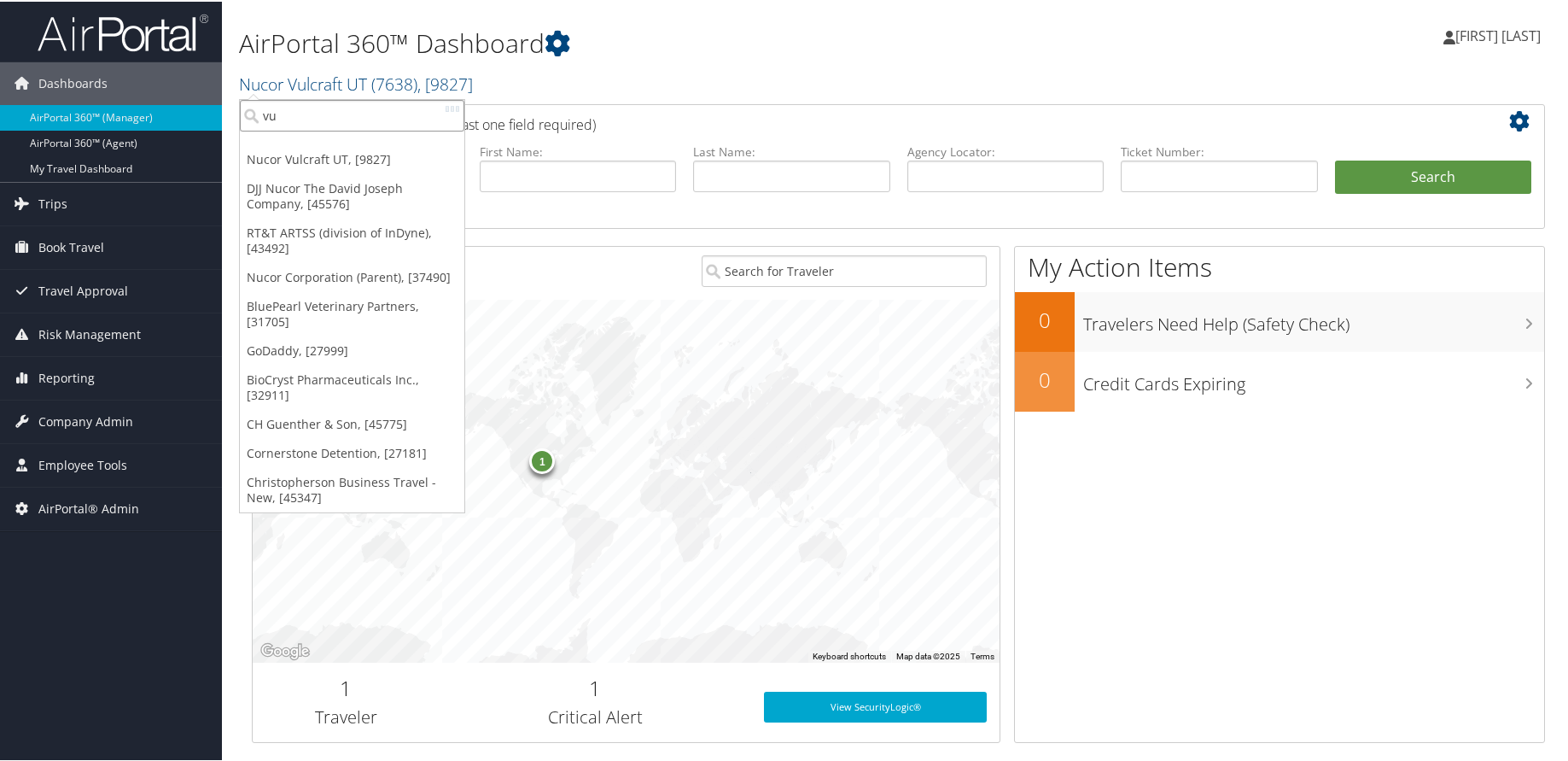 type on "v" 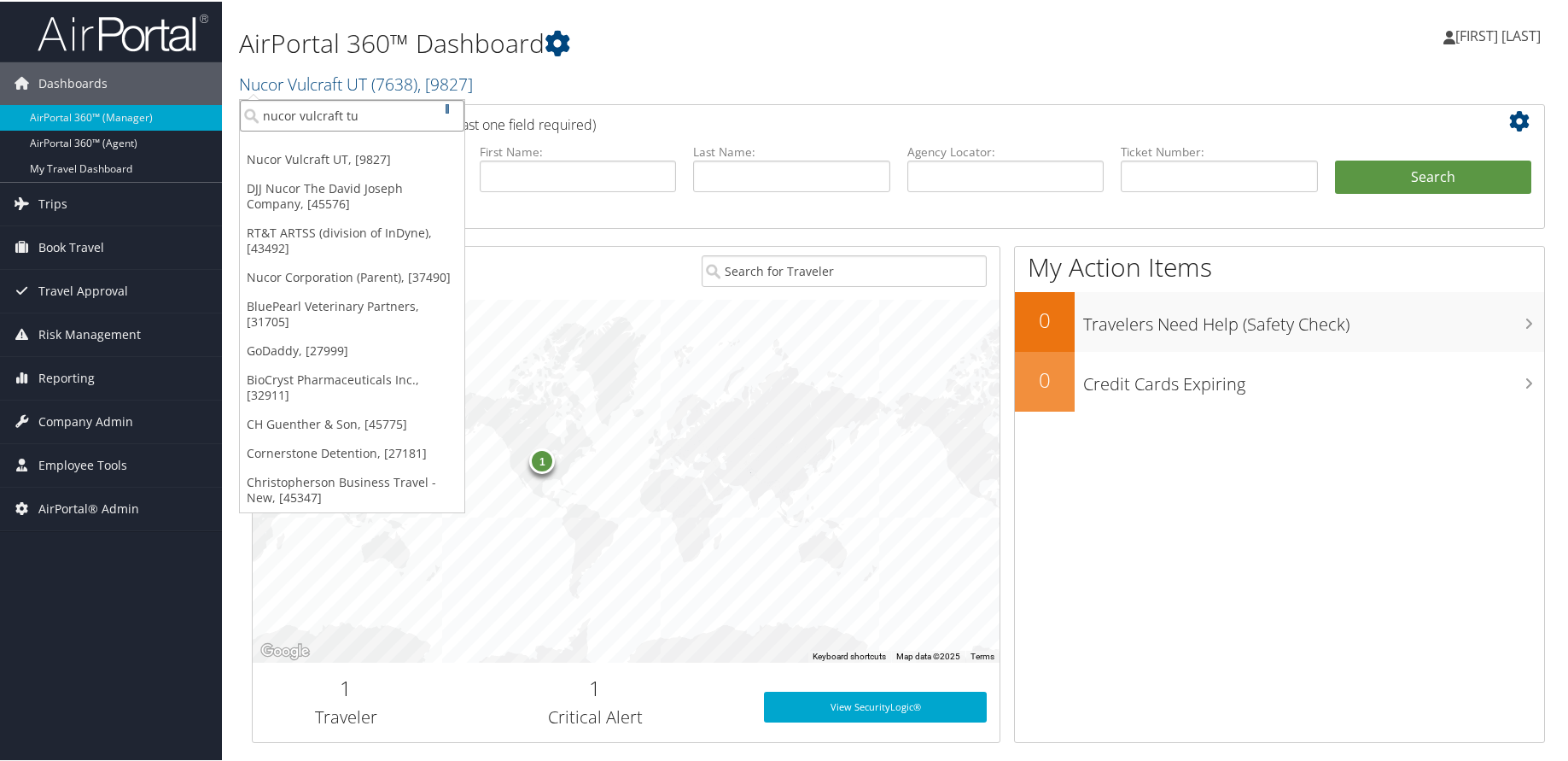 type on "nucor vulcraft tus" 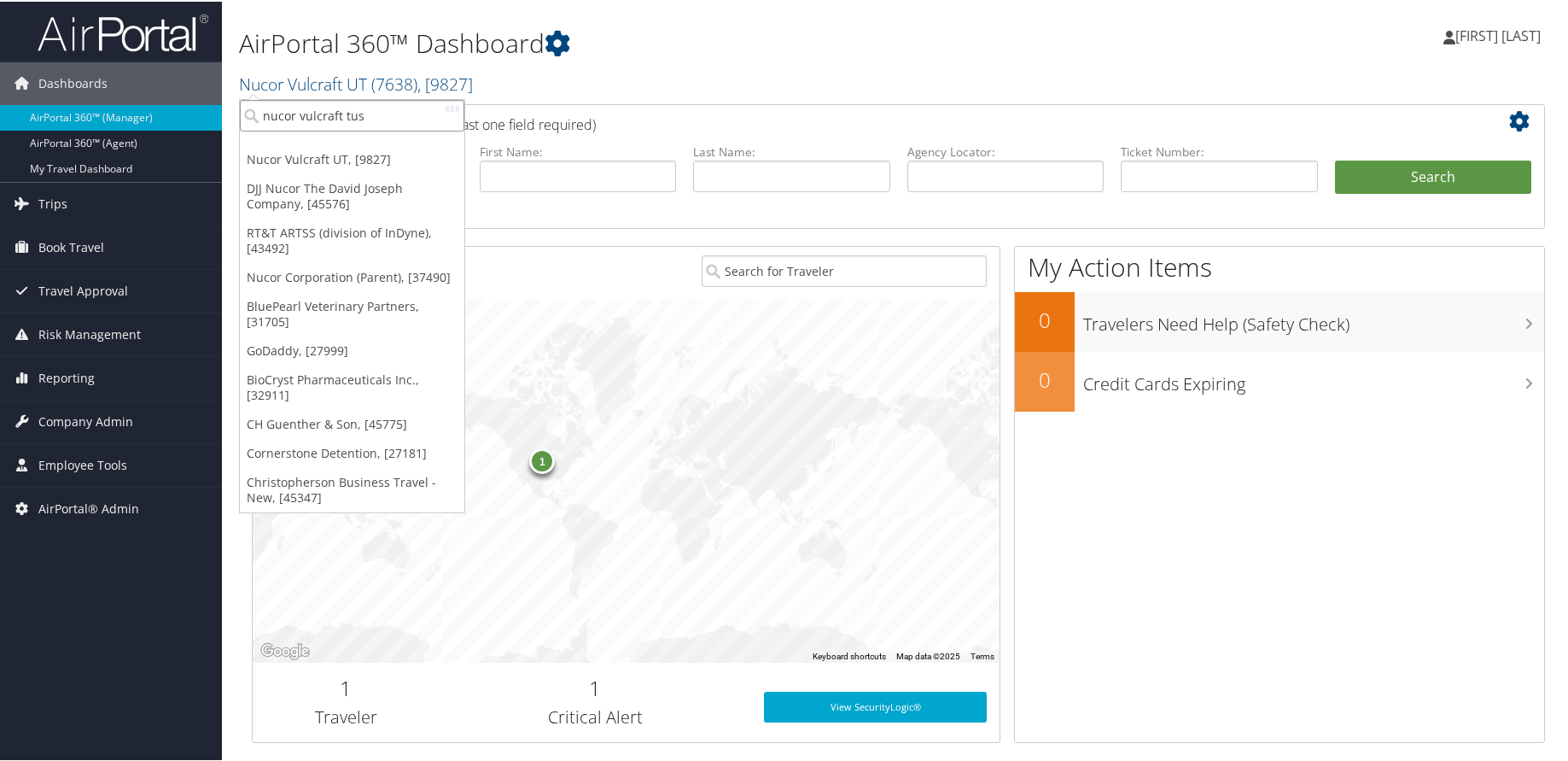 click on "nucor vulcraft tus" at bounding box center (352, 114) 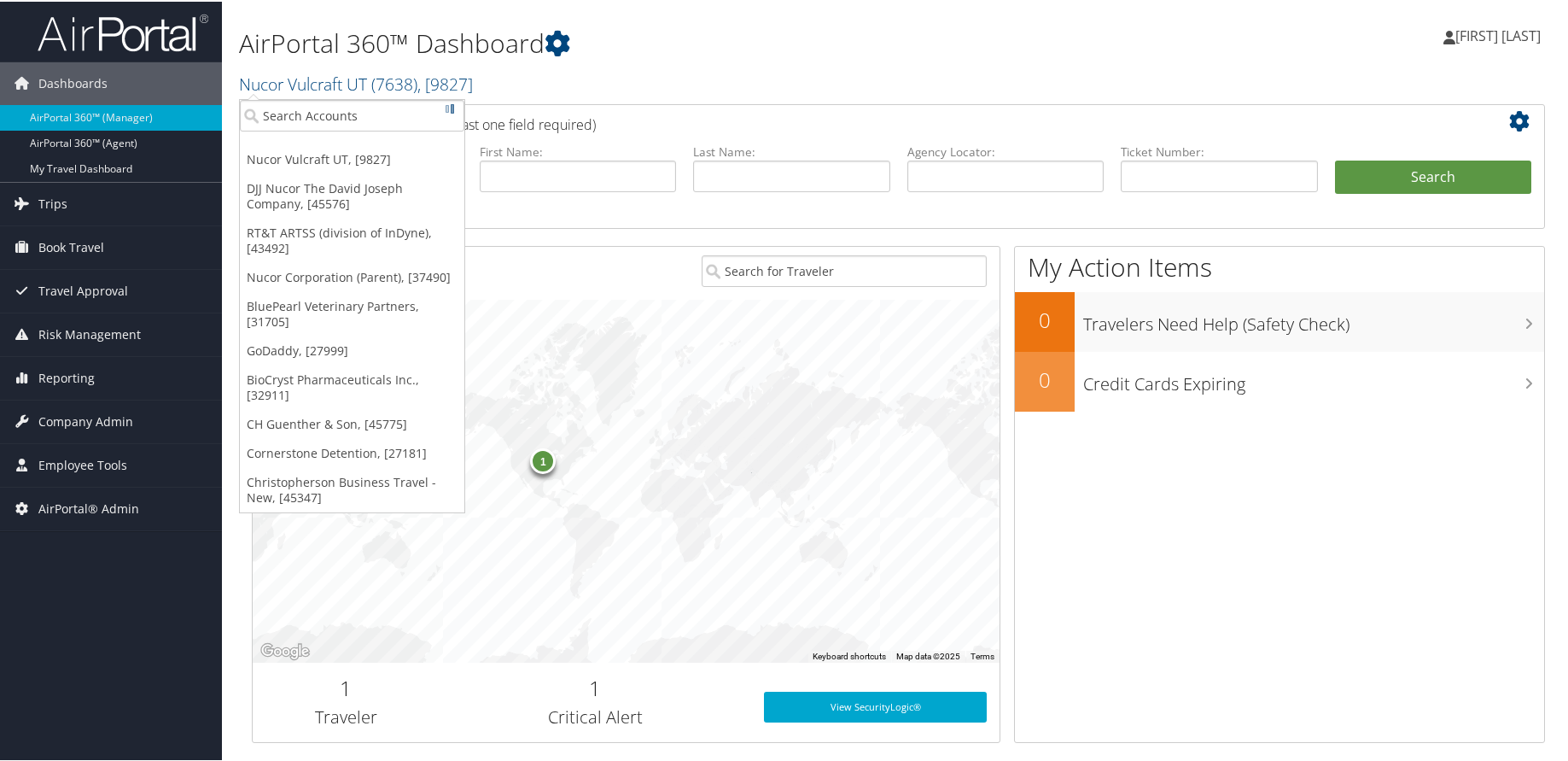 click on "1" at bounding box center (626, 479) 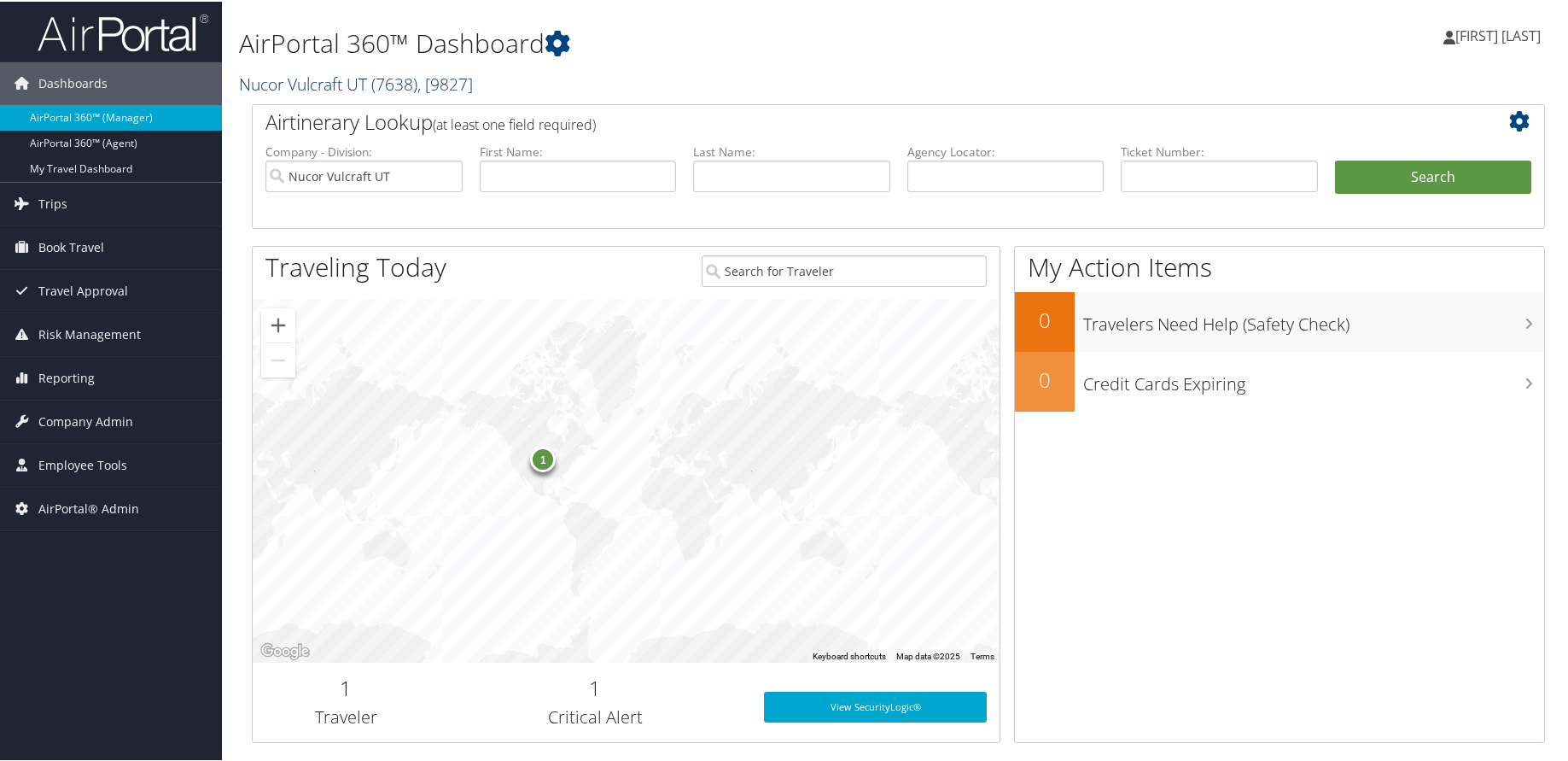 click on "Nucor Vulcraft UT  ( 7638 )  , [ 9827 ]" at bounding box center (356, 82) 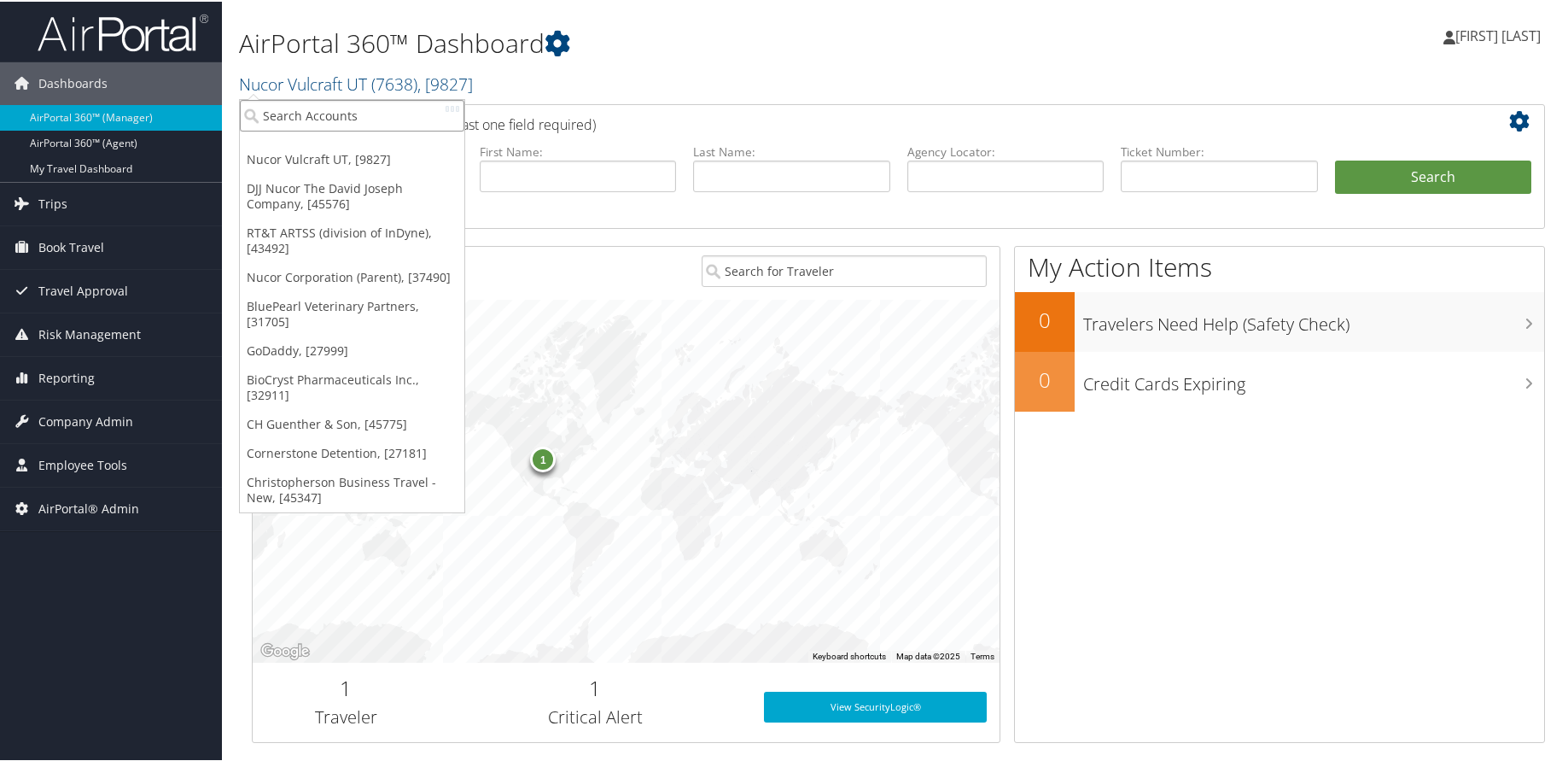 click at bounding box center [352, 114] 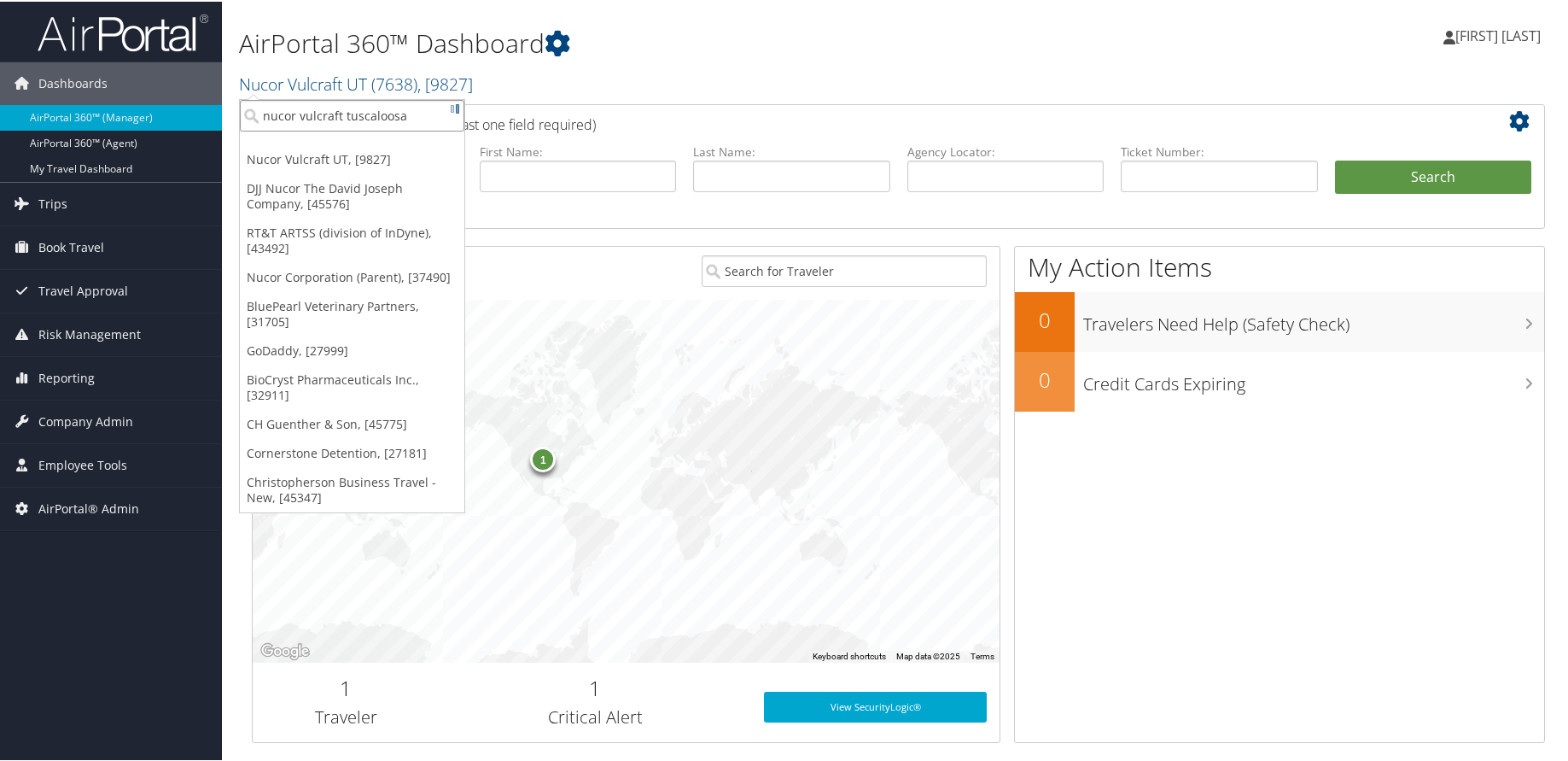 type on "nucor vulcraft tuscaloosa" 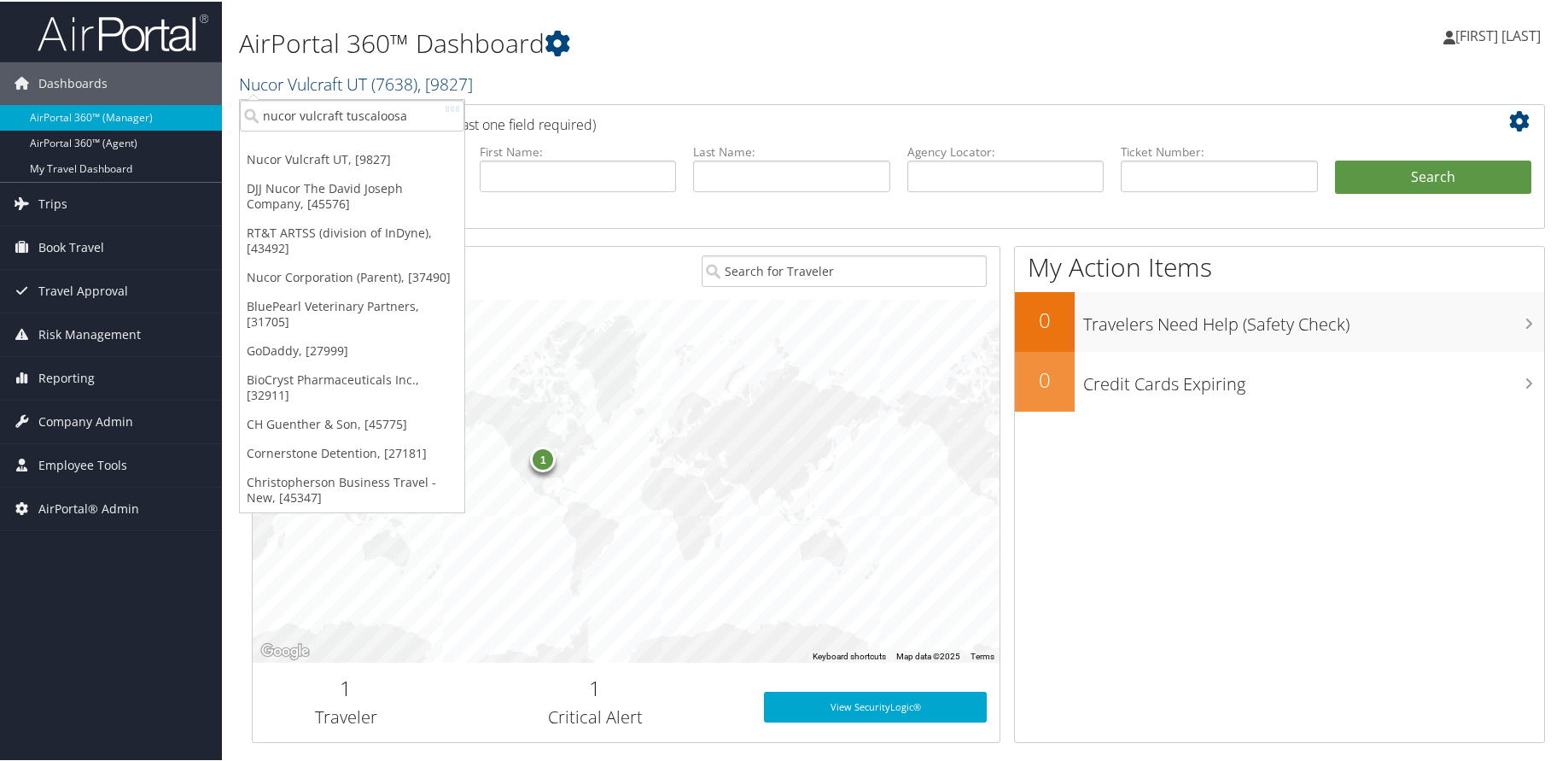 click on "Nucor Vulcraft UT  ( 7638 )  , [ 9827 ]" at bounding box center [356, 82] 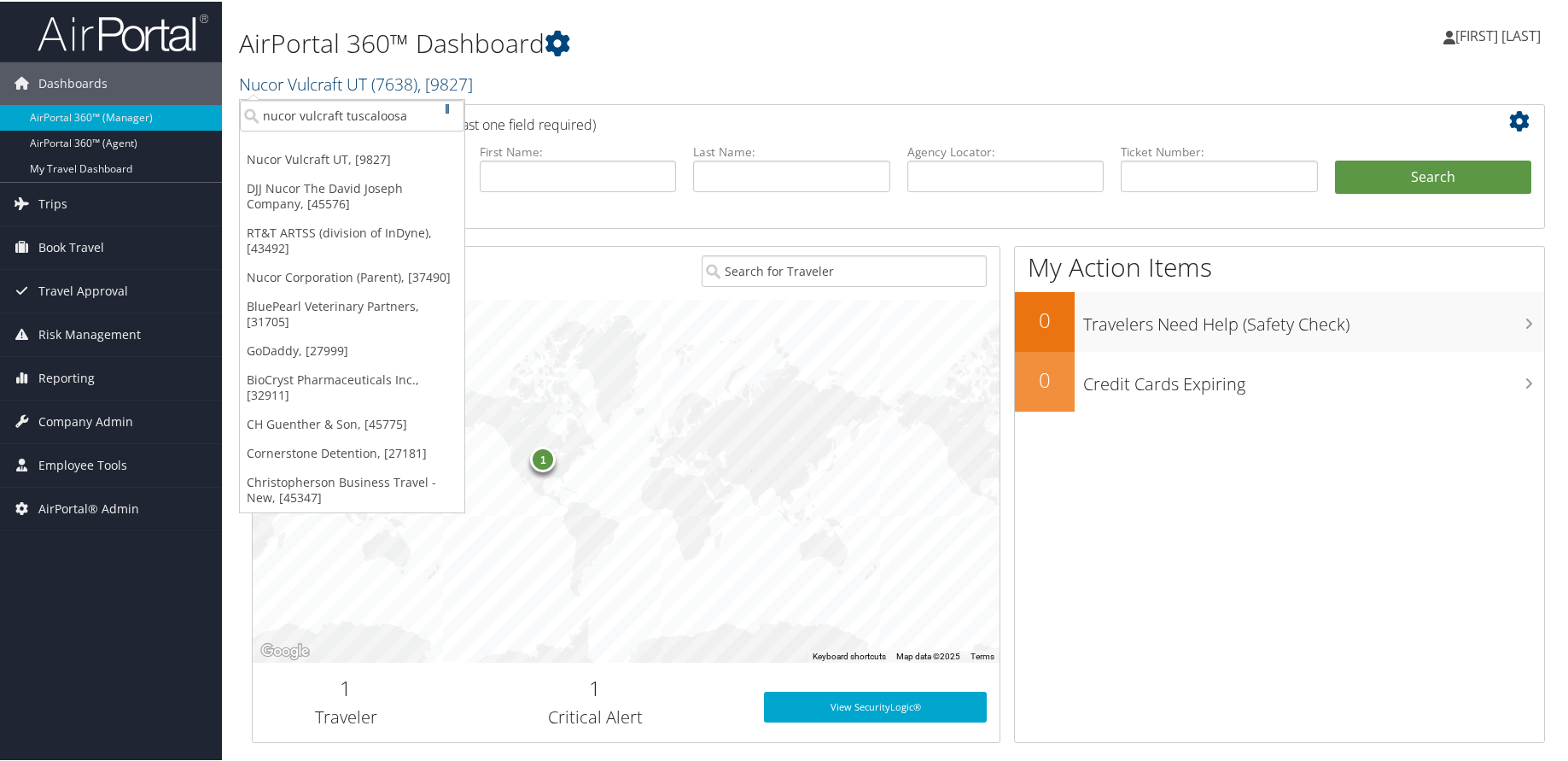click on "Nucor Vulcraft UT  ( 7638 )  , [ 9827 ]" at bounding box center [356, 82] 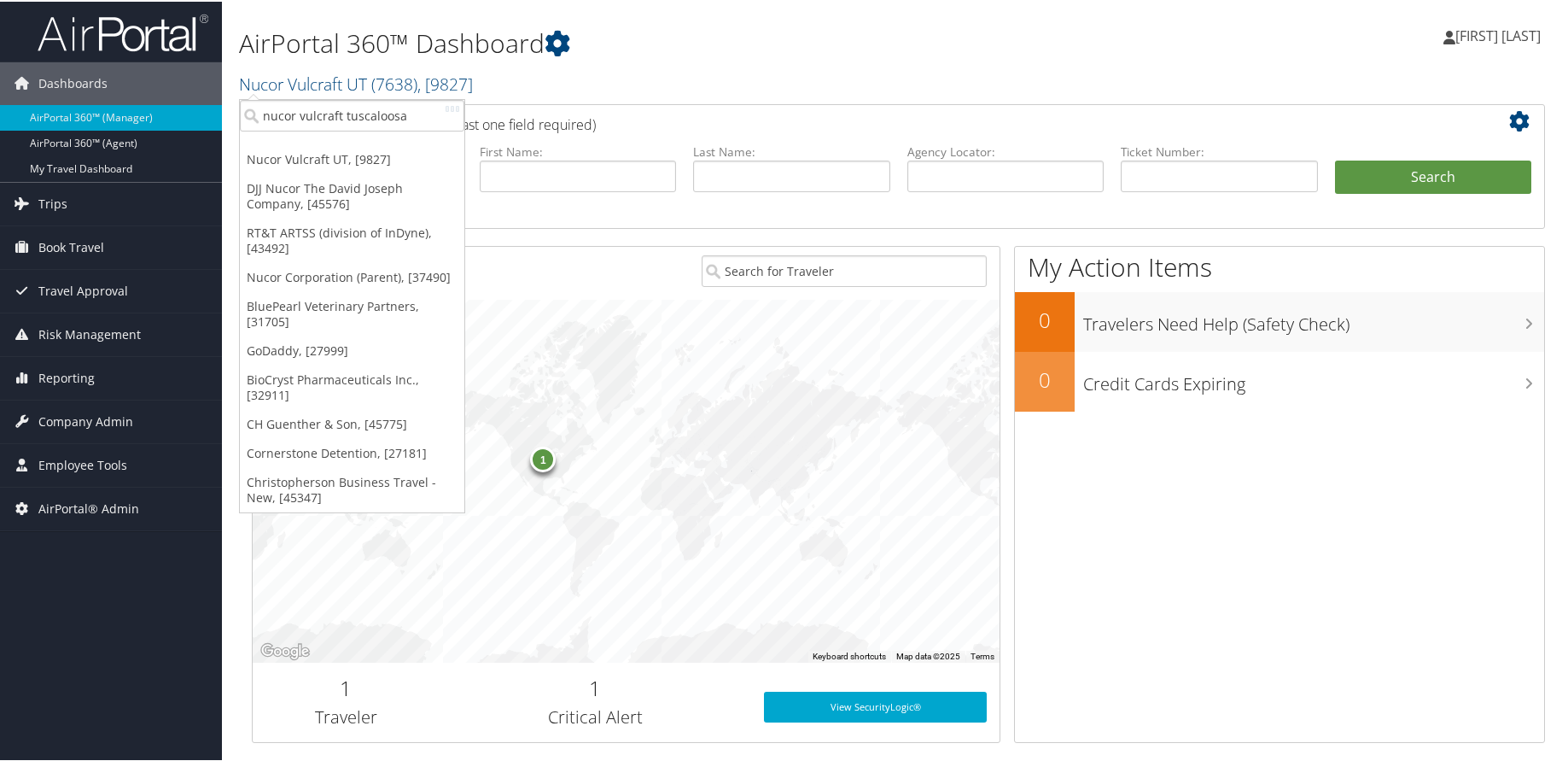 click on "1" at bounding box center (626, 479) 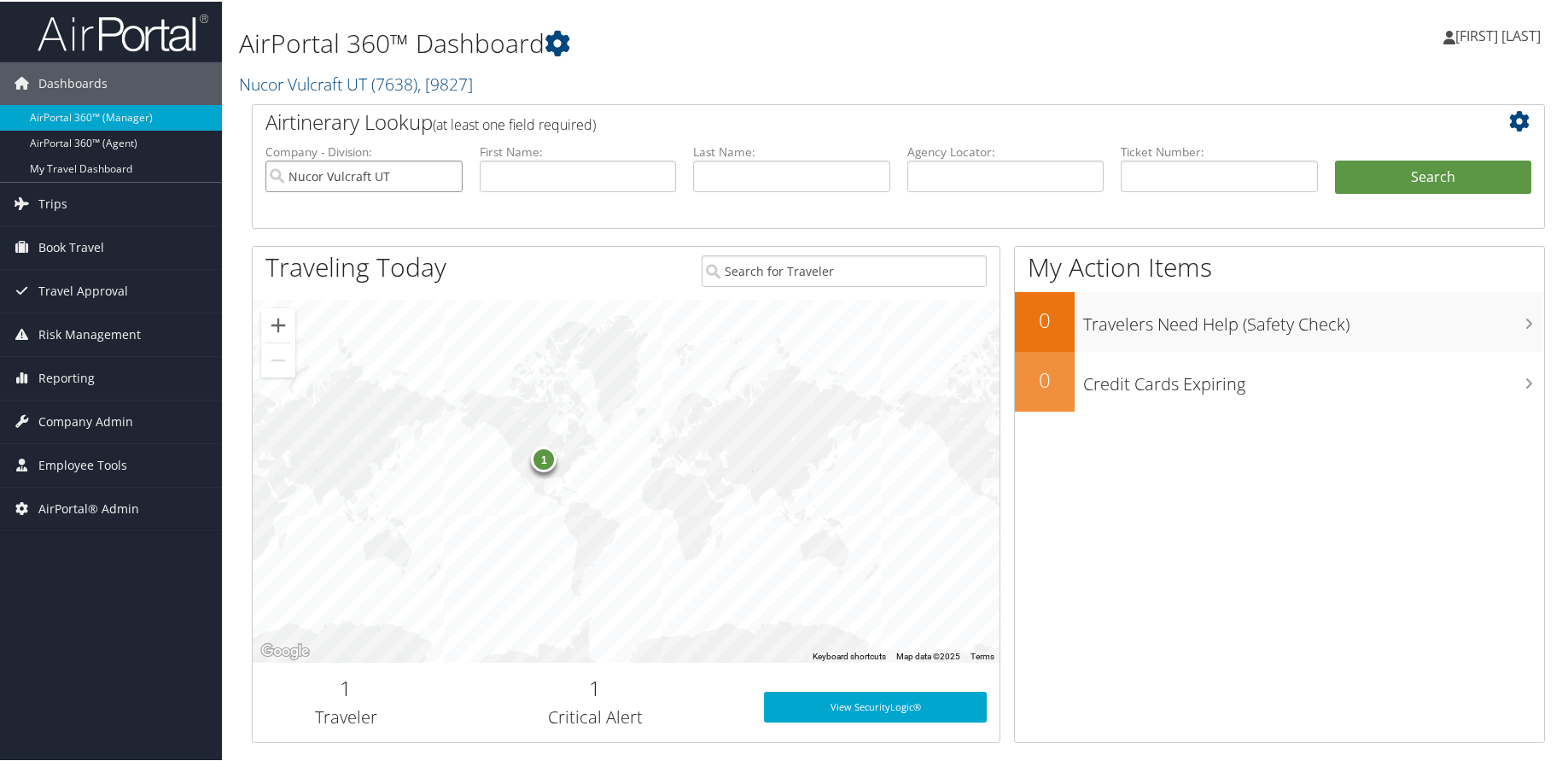 click on "Nucor Vulcraft UT" at bounding box center [364, 174] 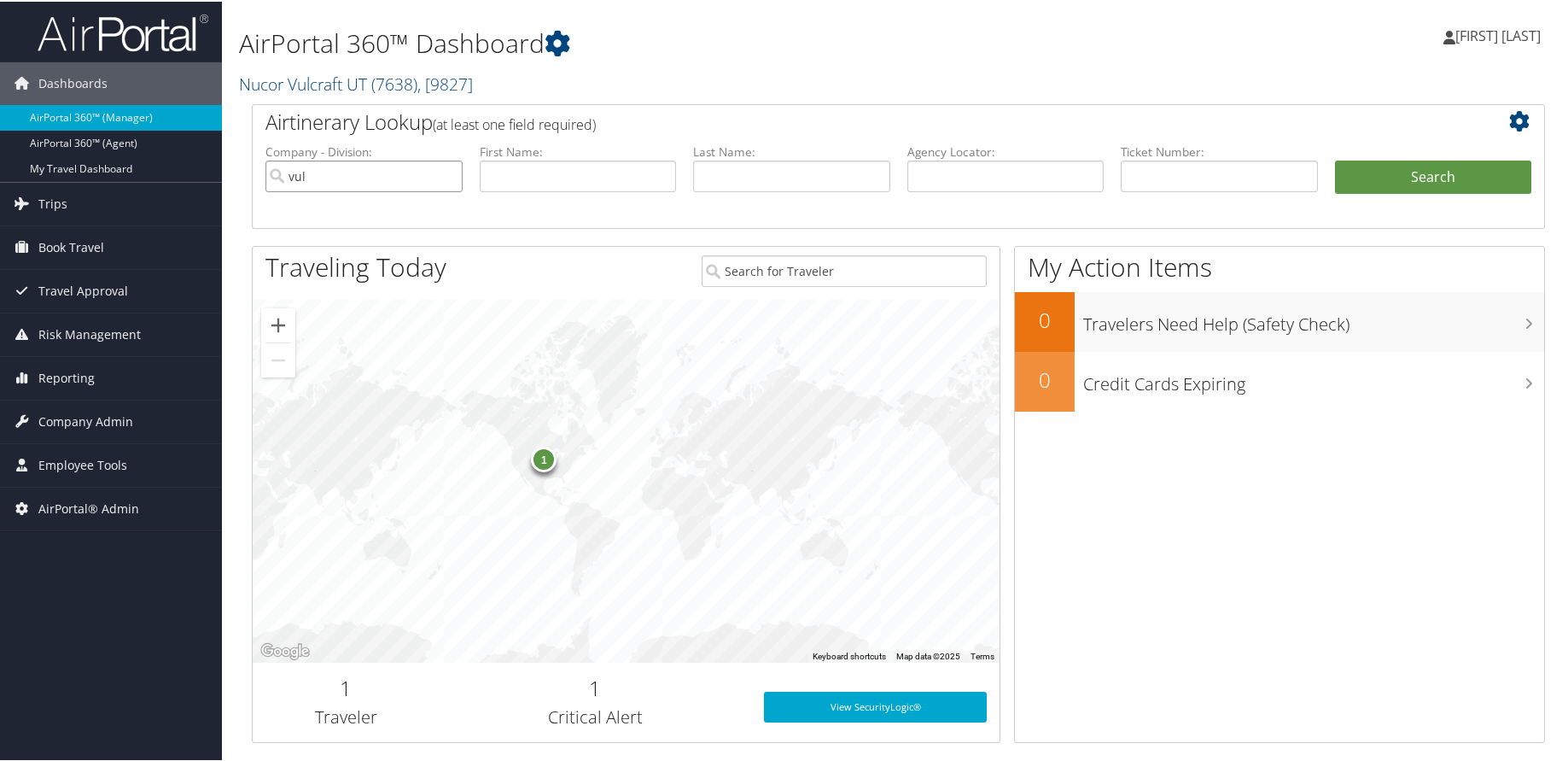 type on "vul" 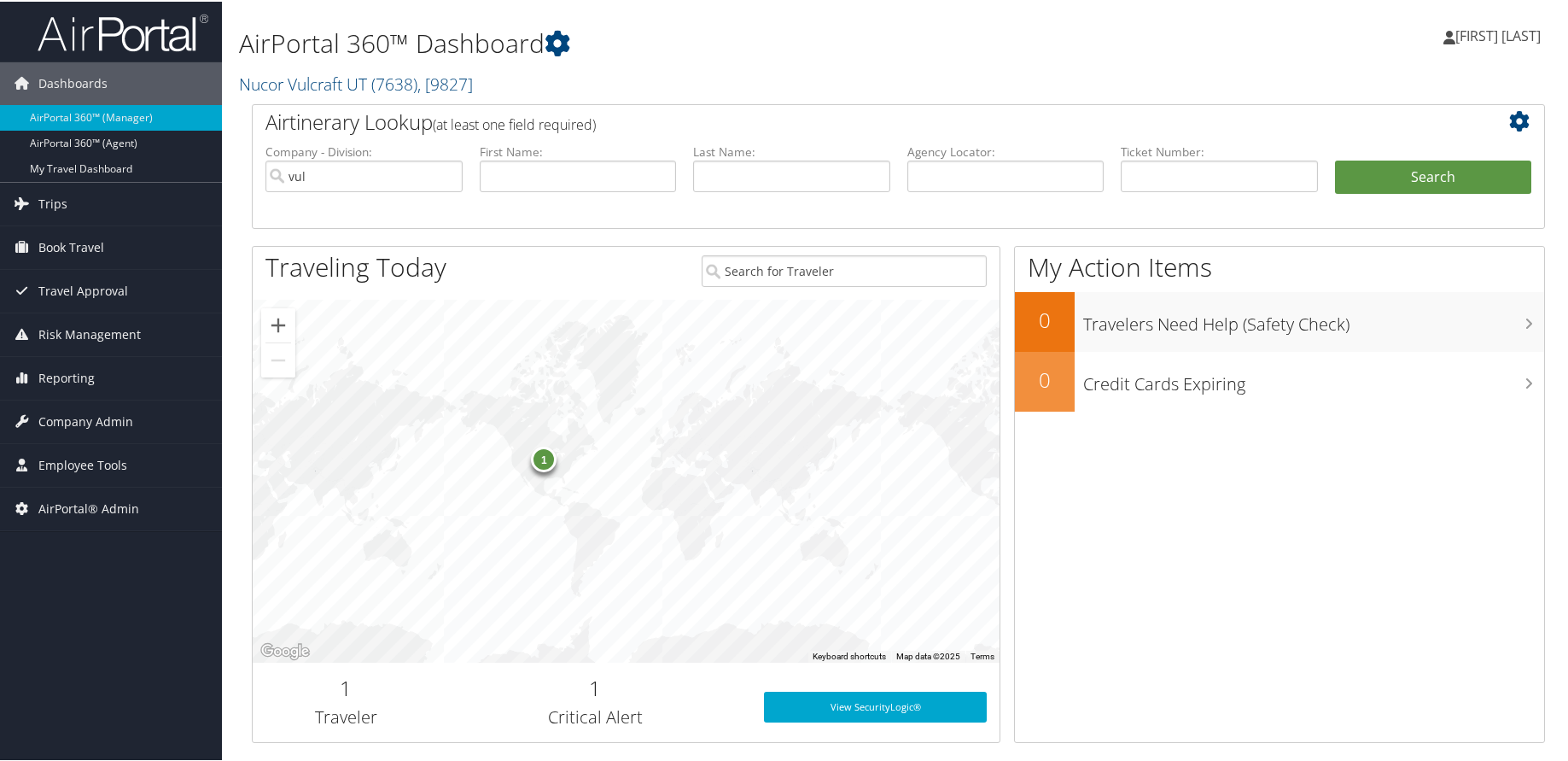 click on "1" at bounding box center [626, 479] 